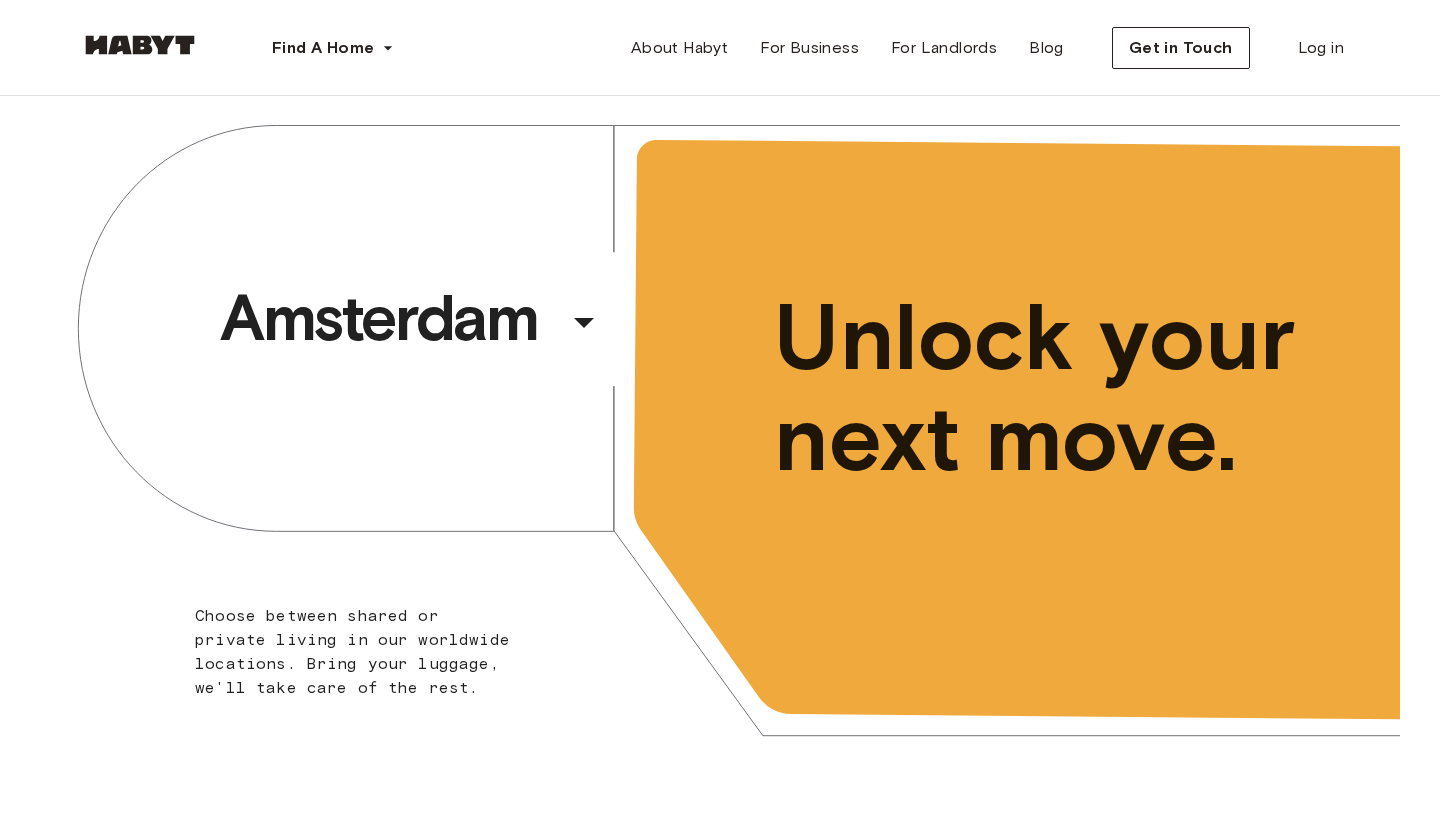 scroll, scrollTop: 0, scrollLeft: 0, axis: both 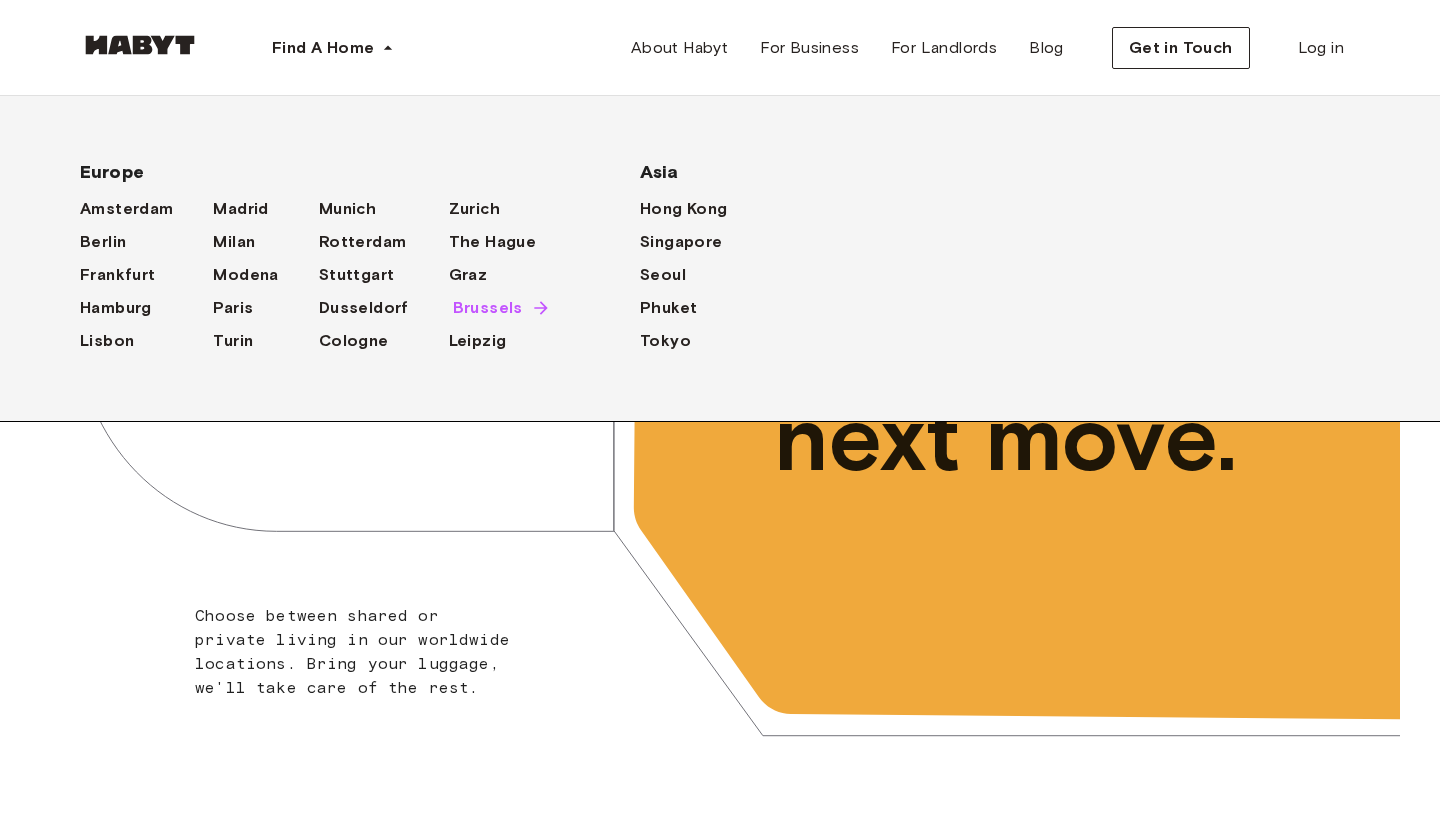 click on "Brussels" at bounding box center [488, 308] 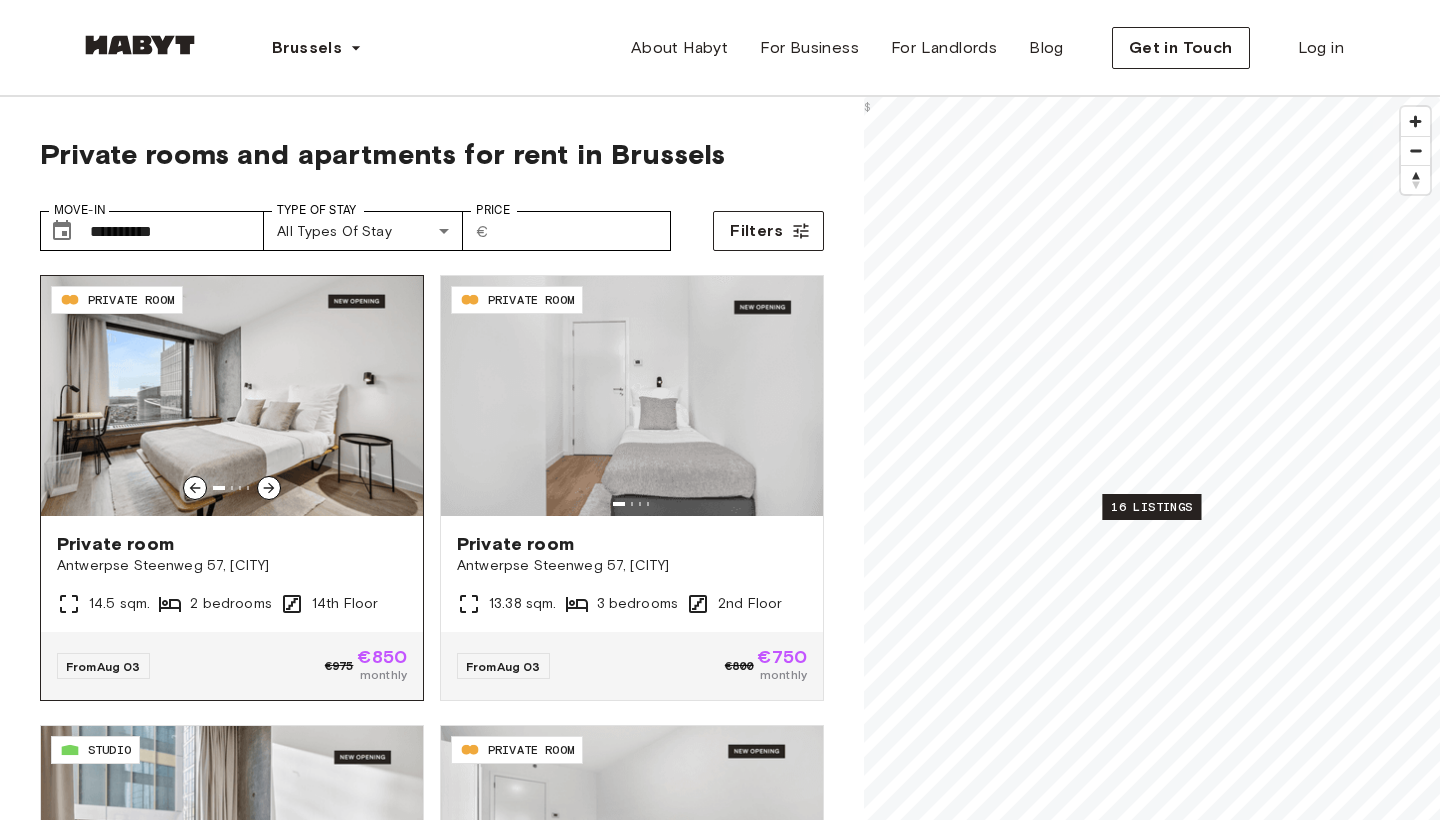 click 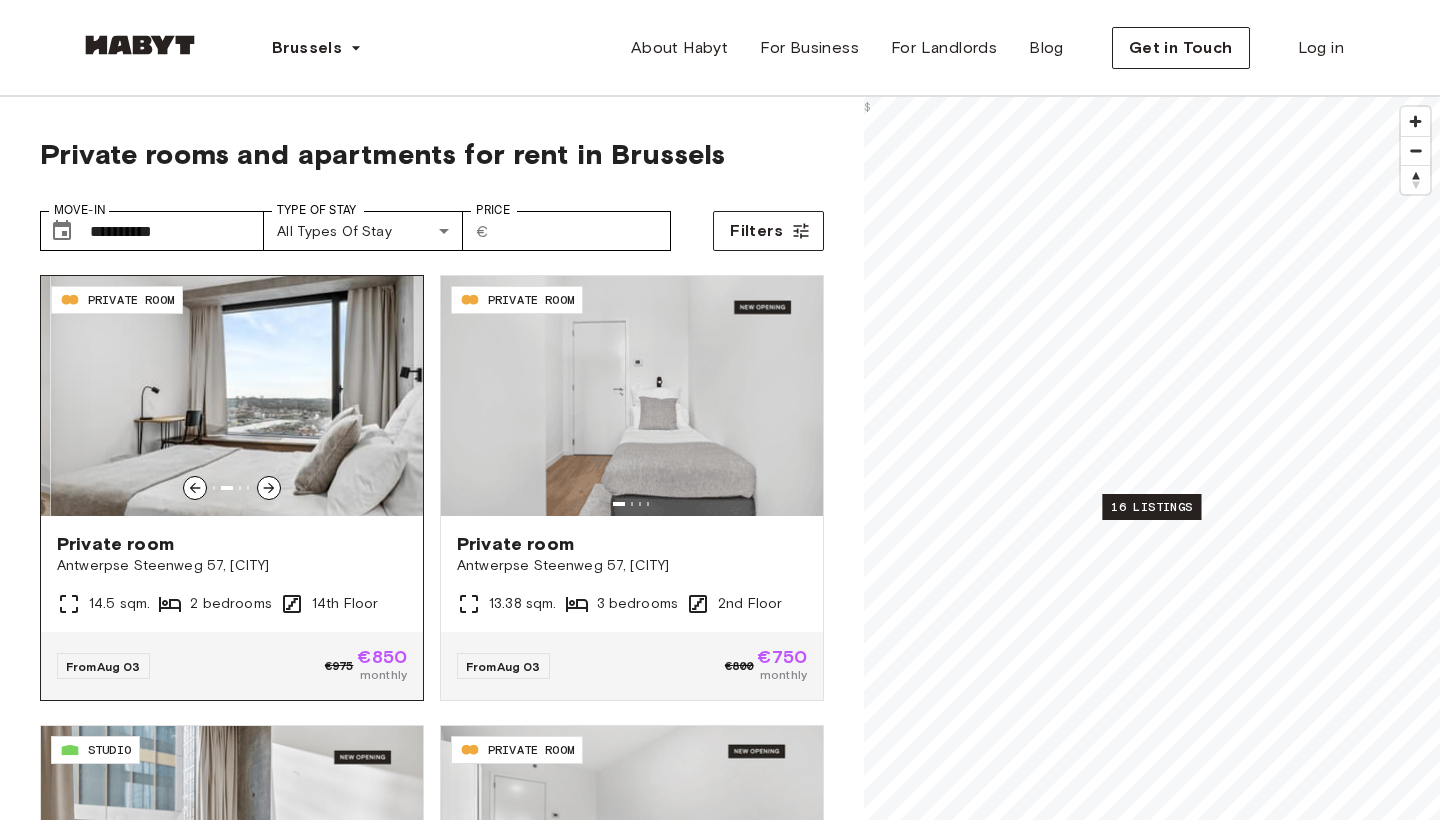 click 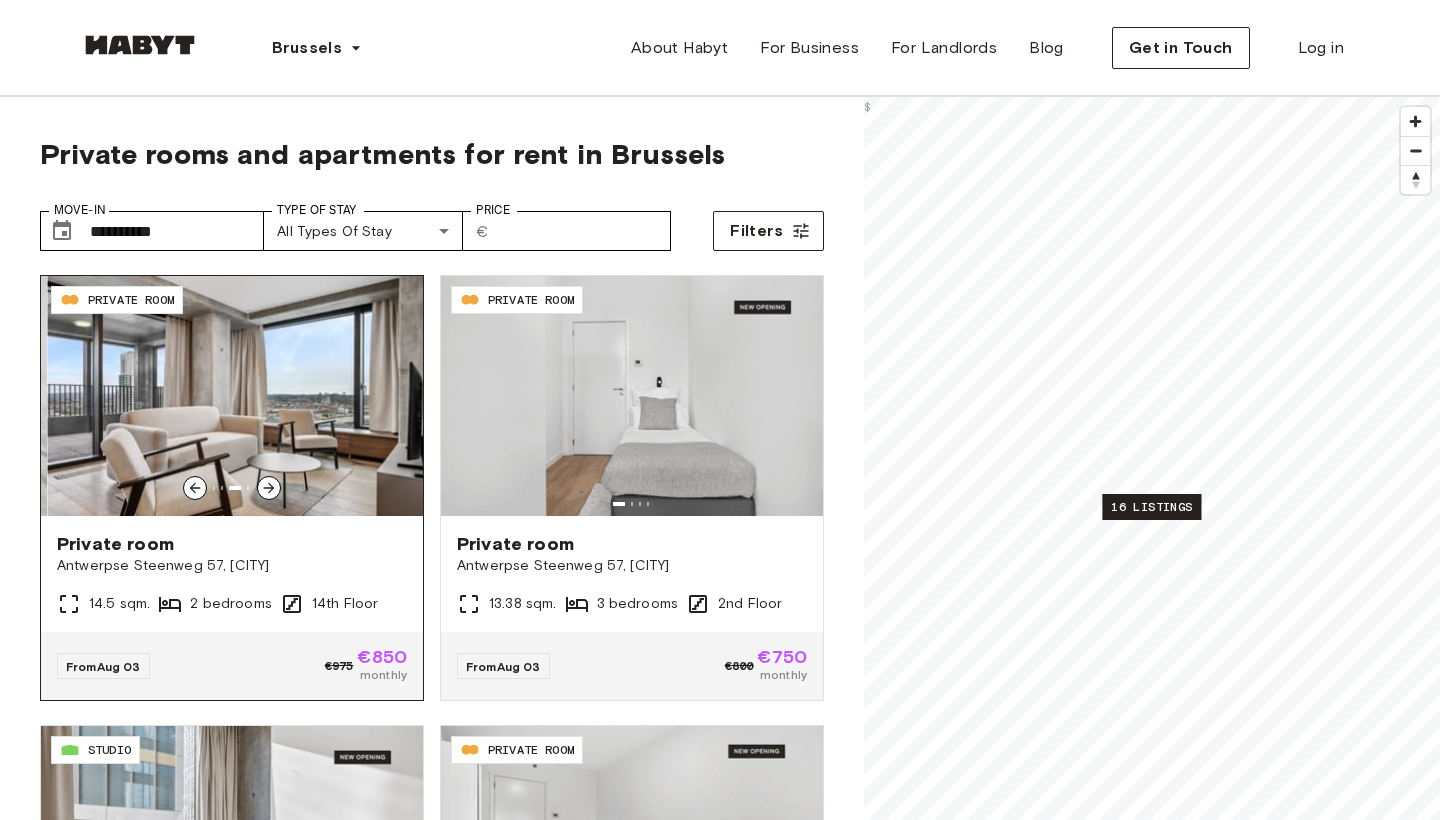 click 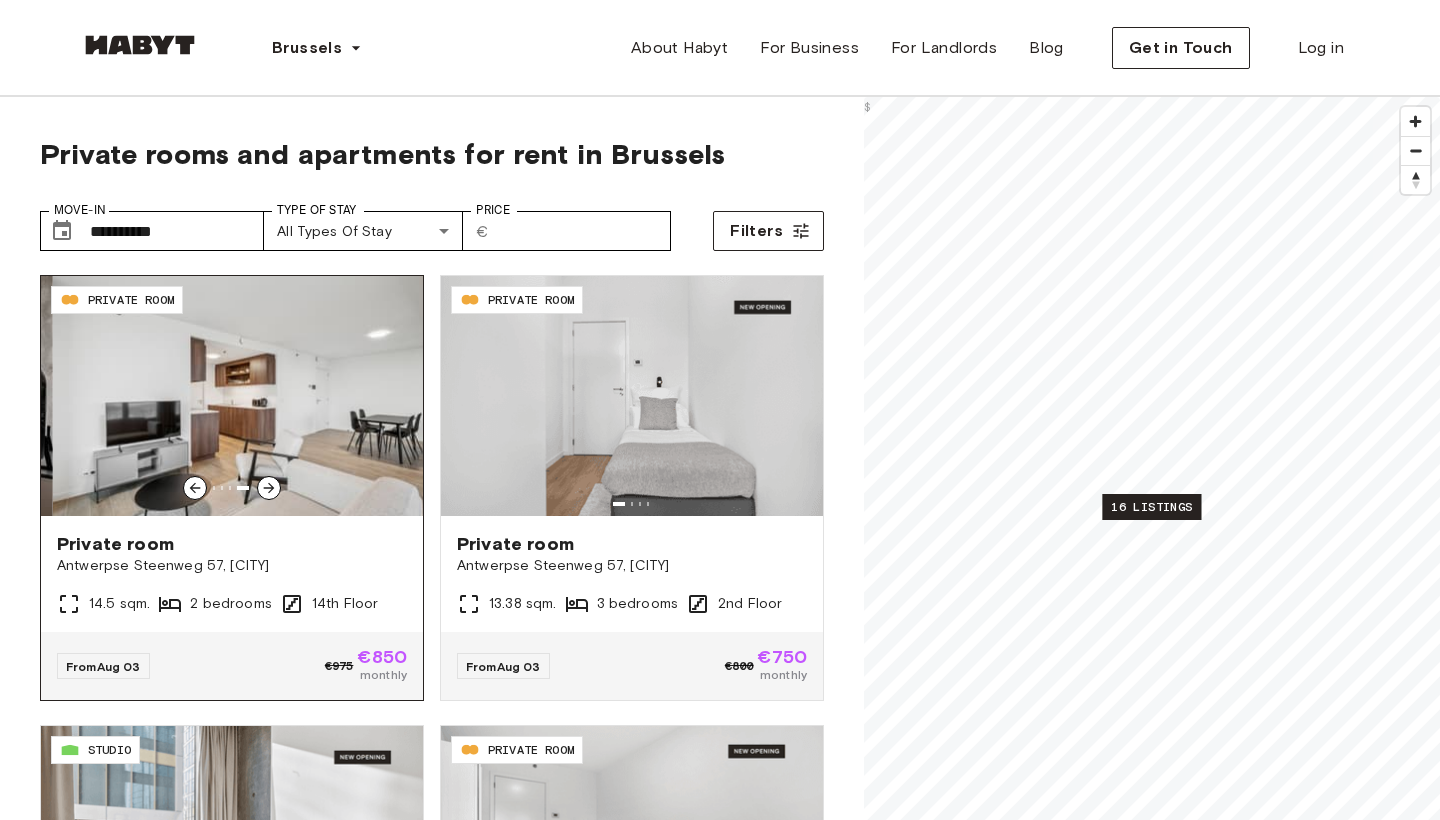 click 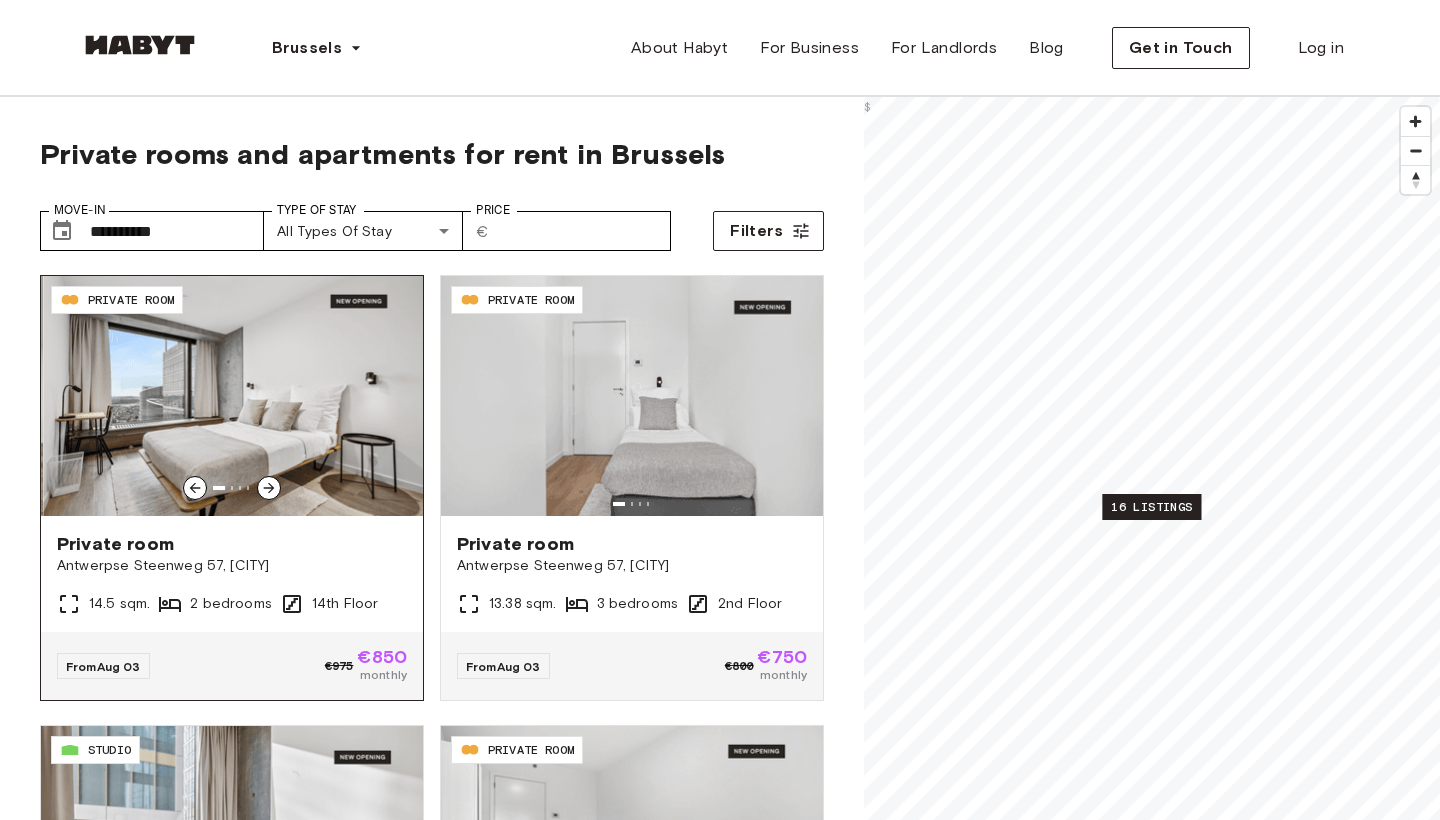 click 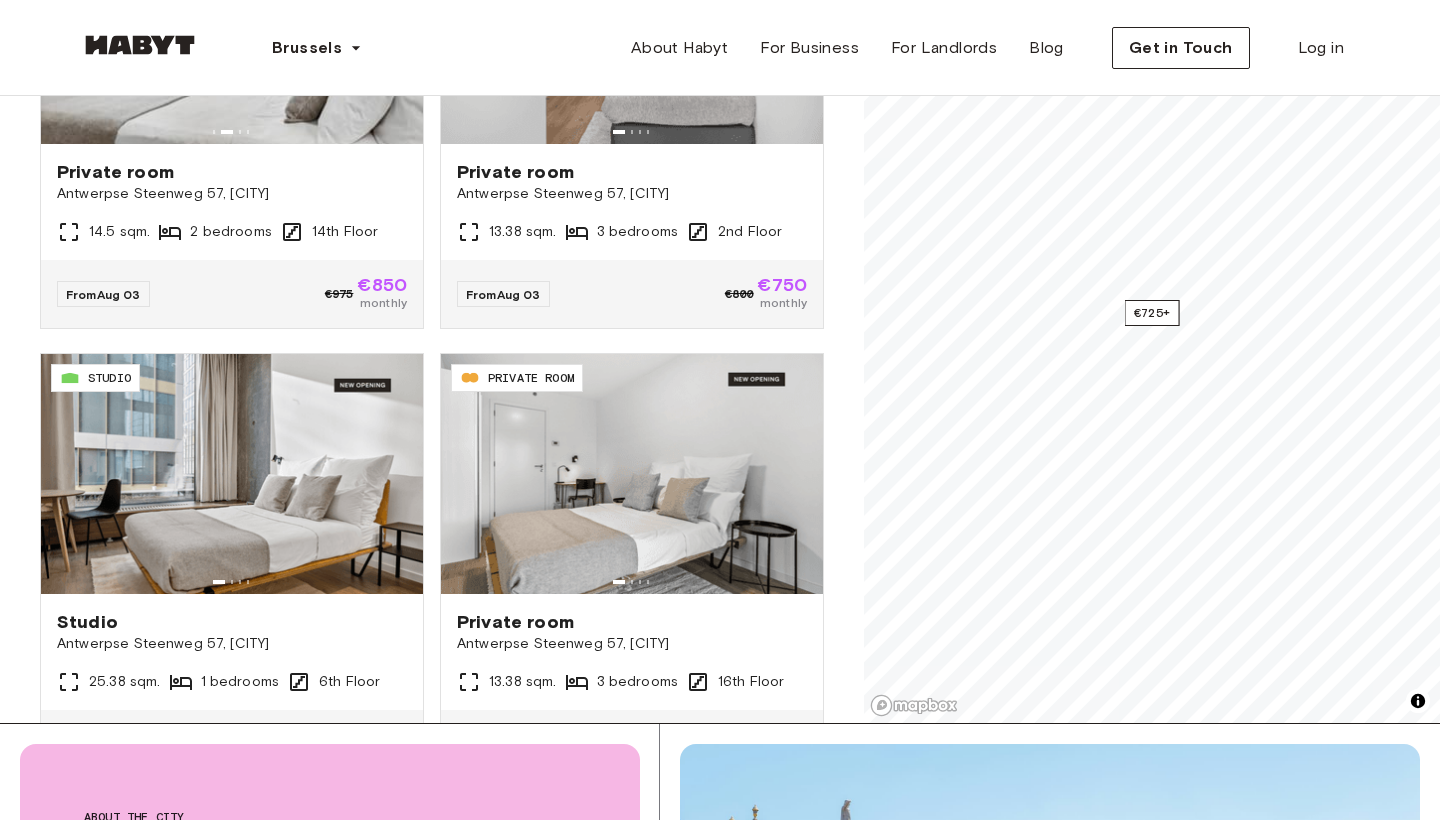 scroll, scrollTop: 375, scrollLeft: 0, axis: vertical 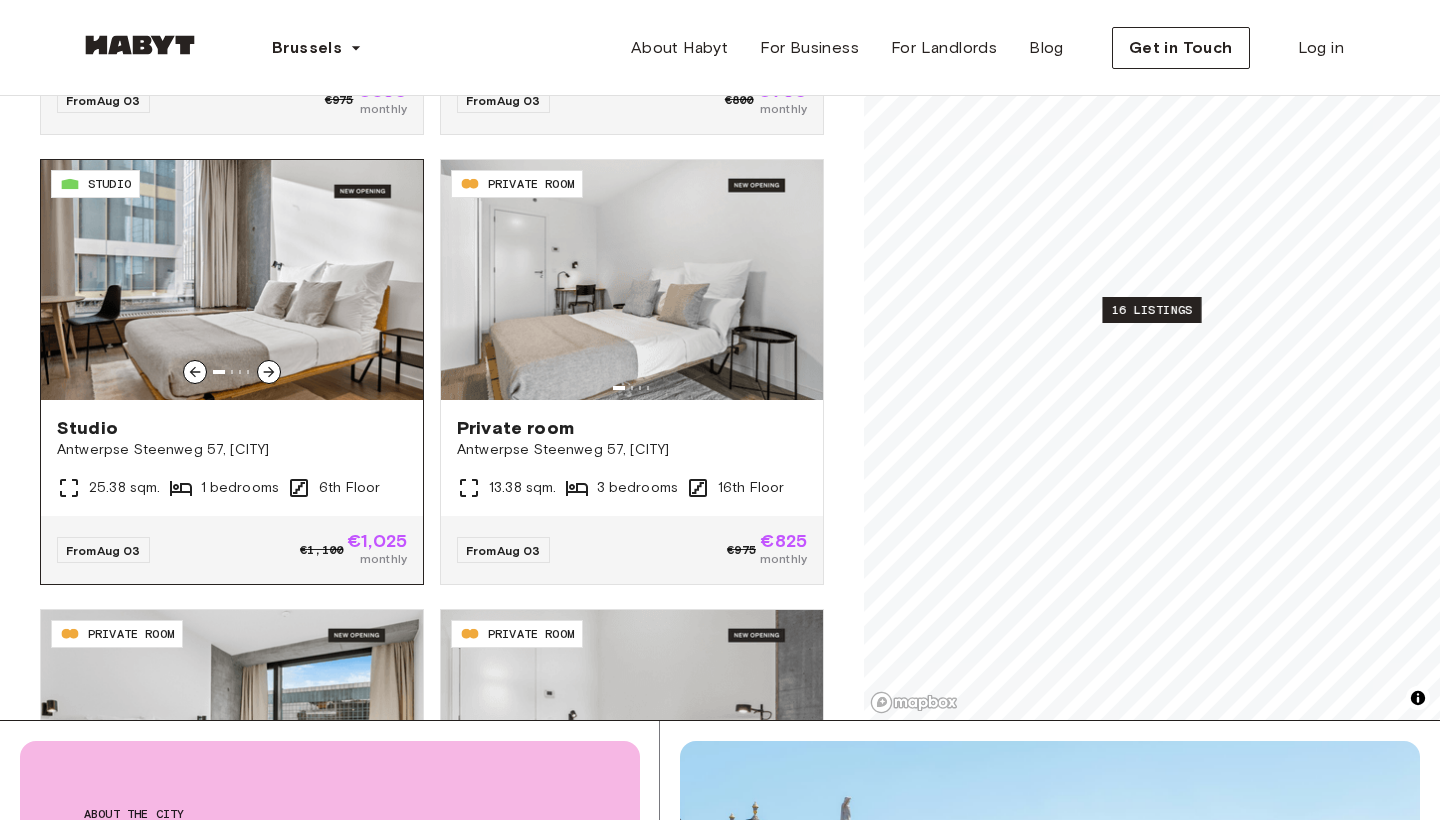 click 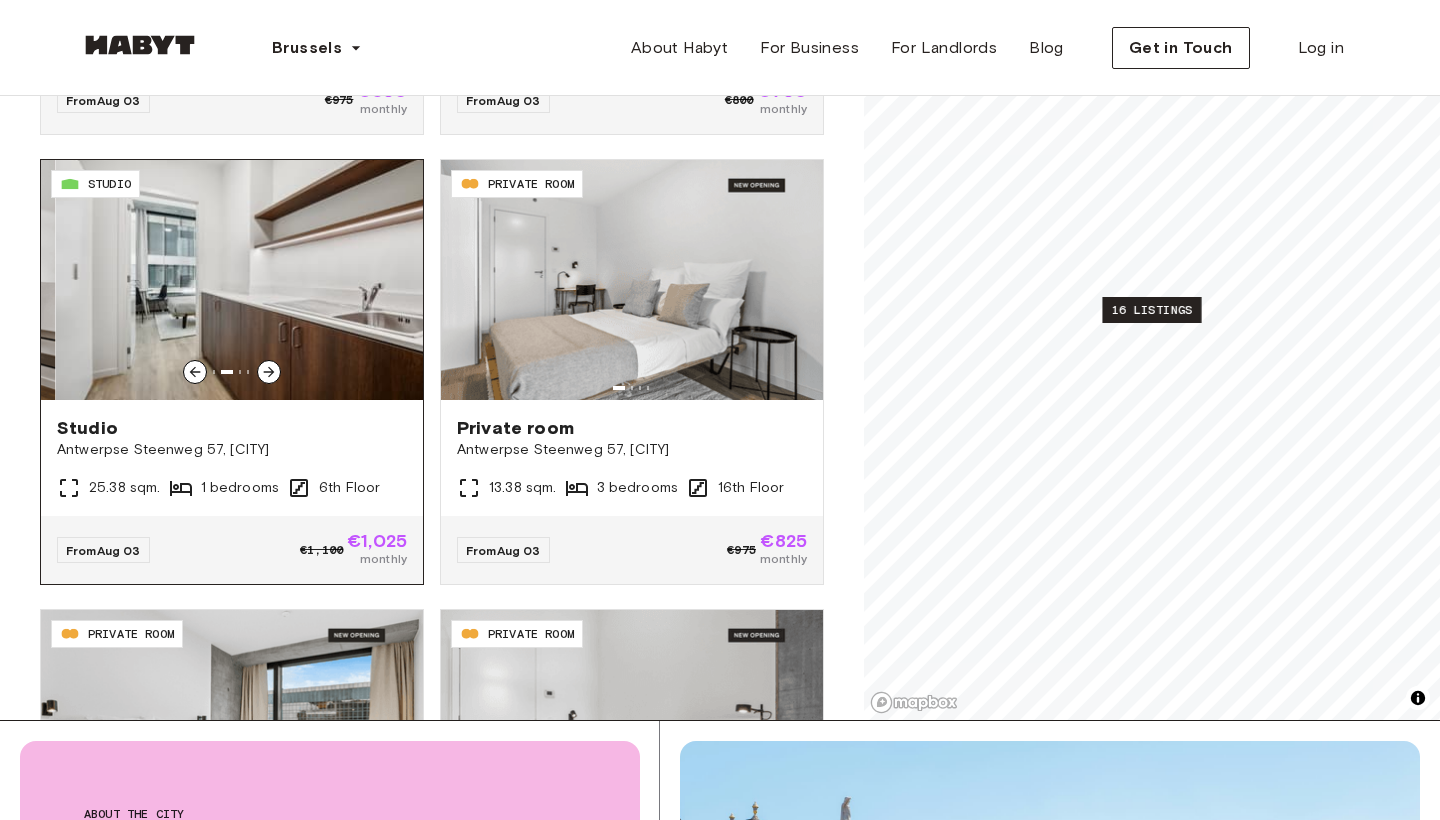 click 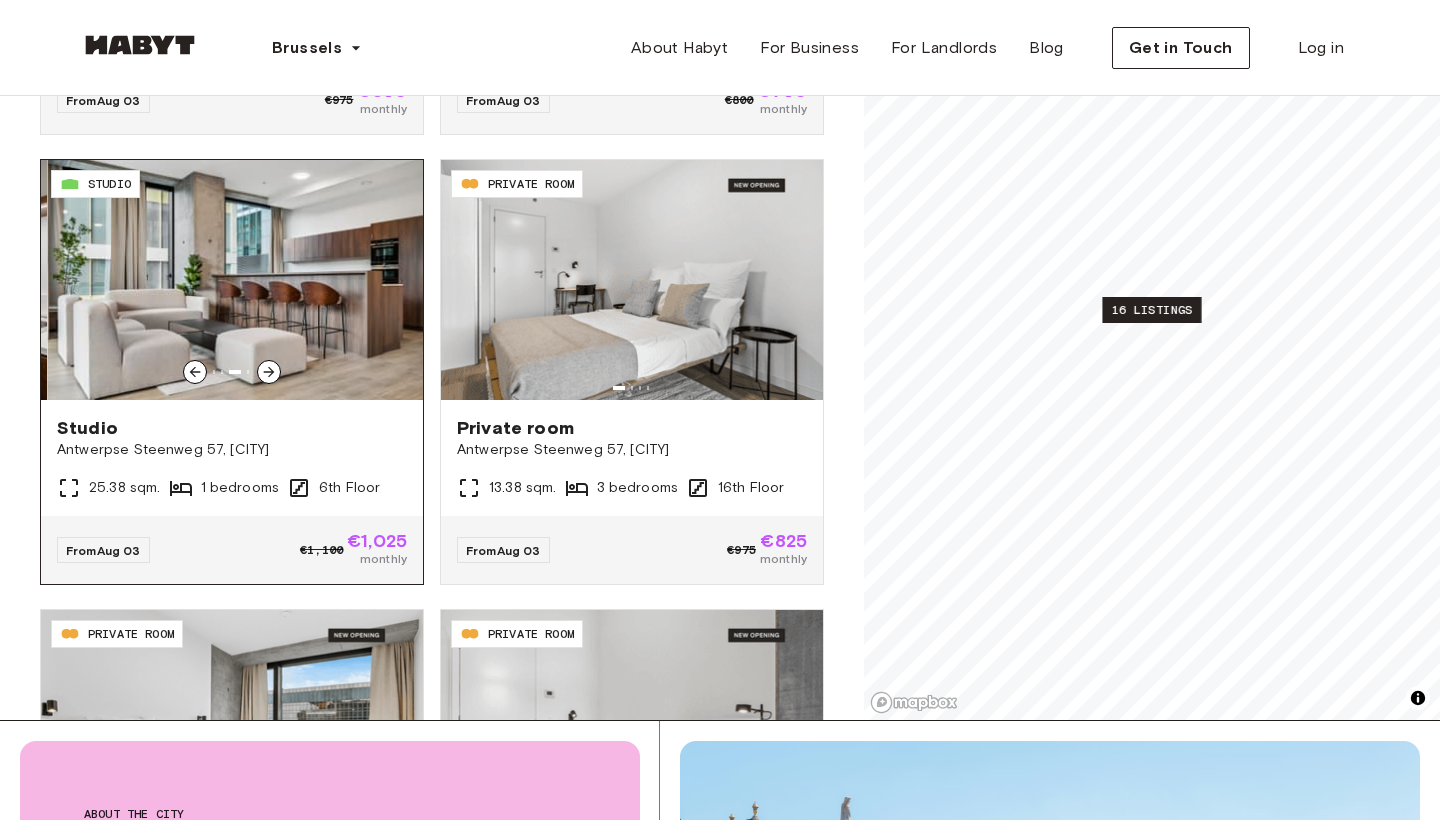 click 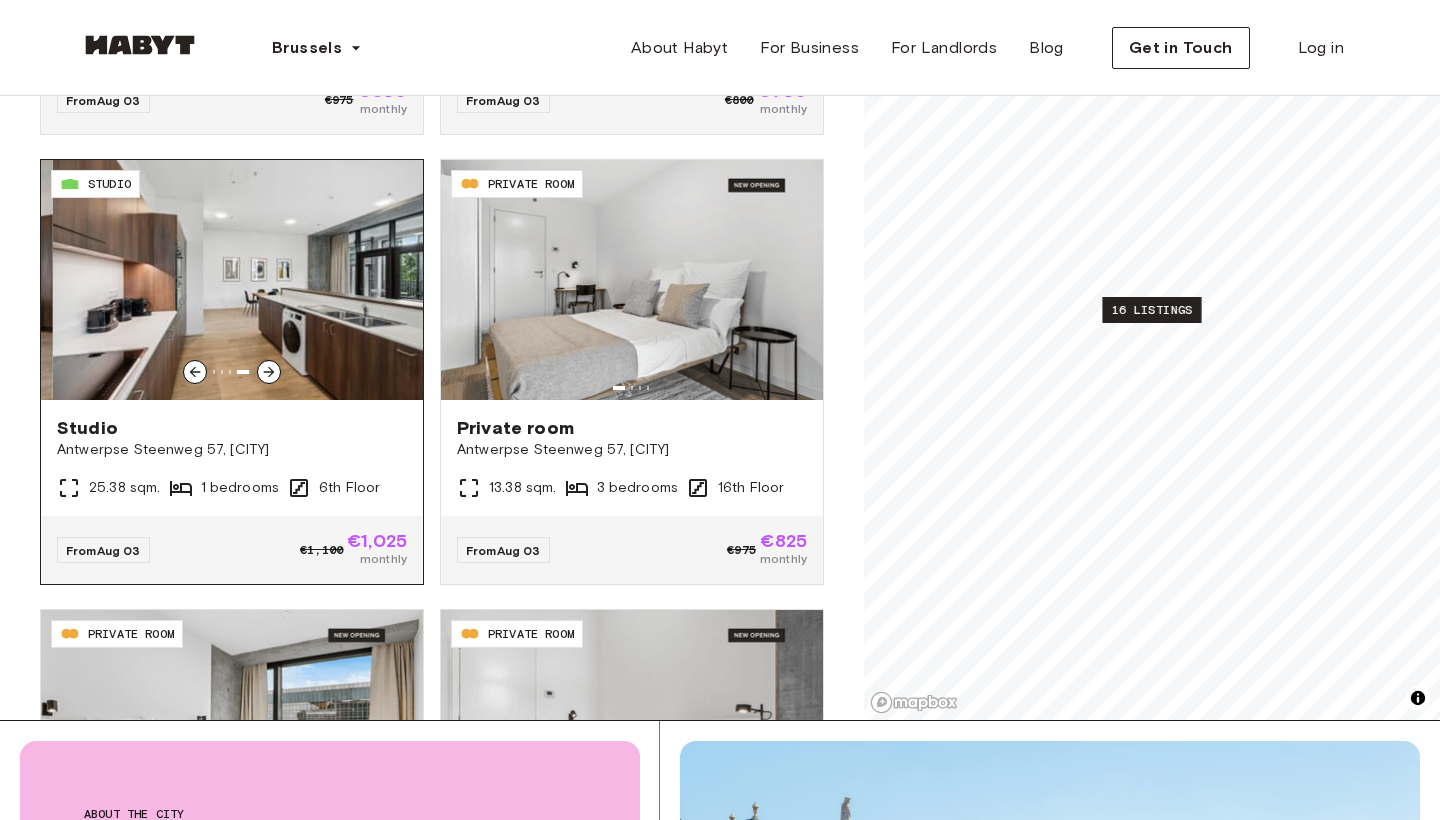 click 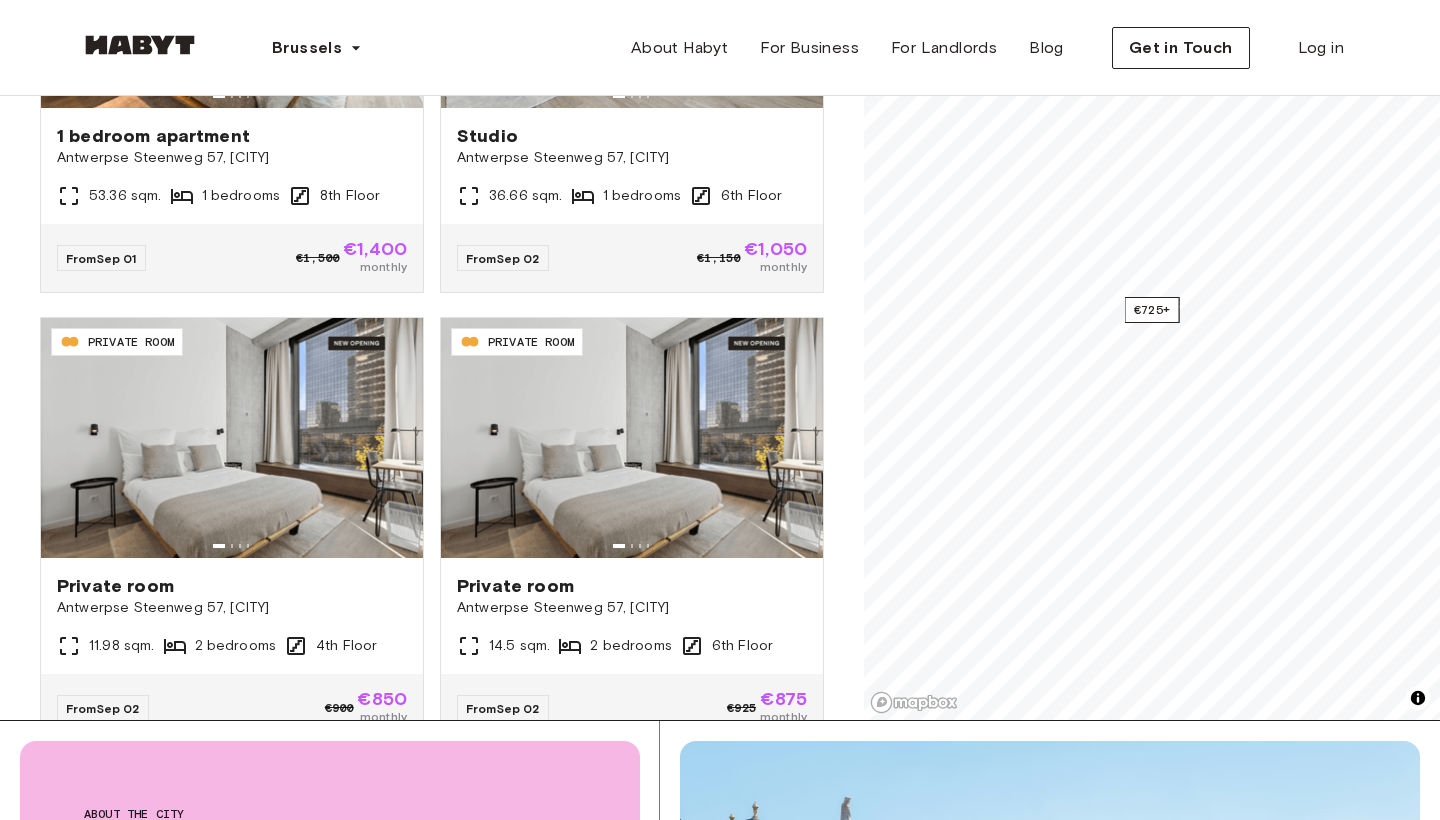 scroll, scrollTop: 1497, scrollLeft: 0, axis: vertical 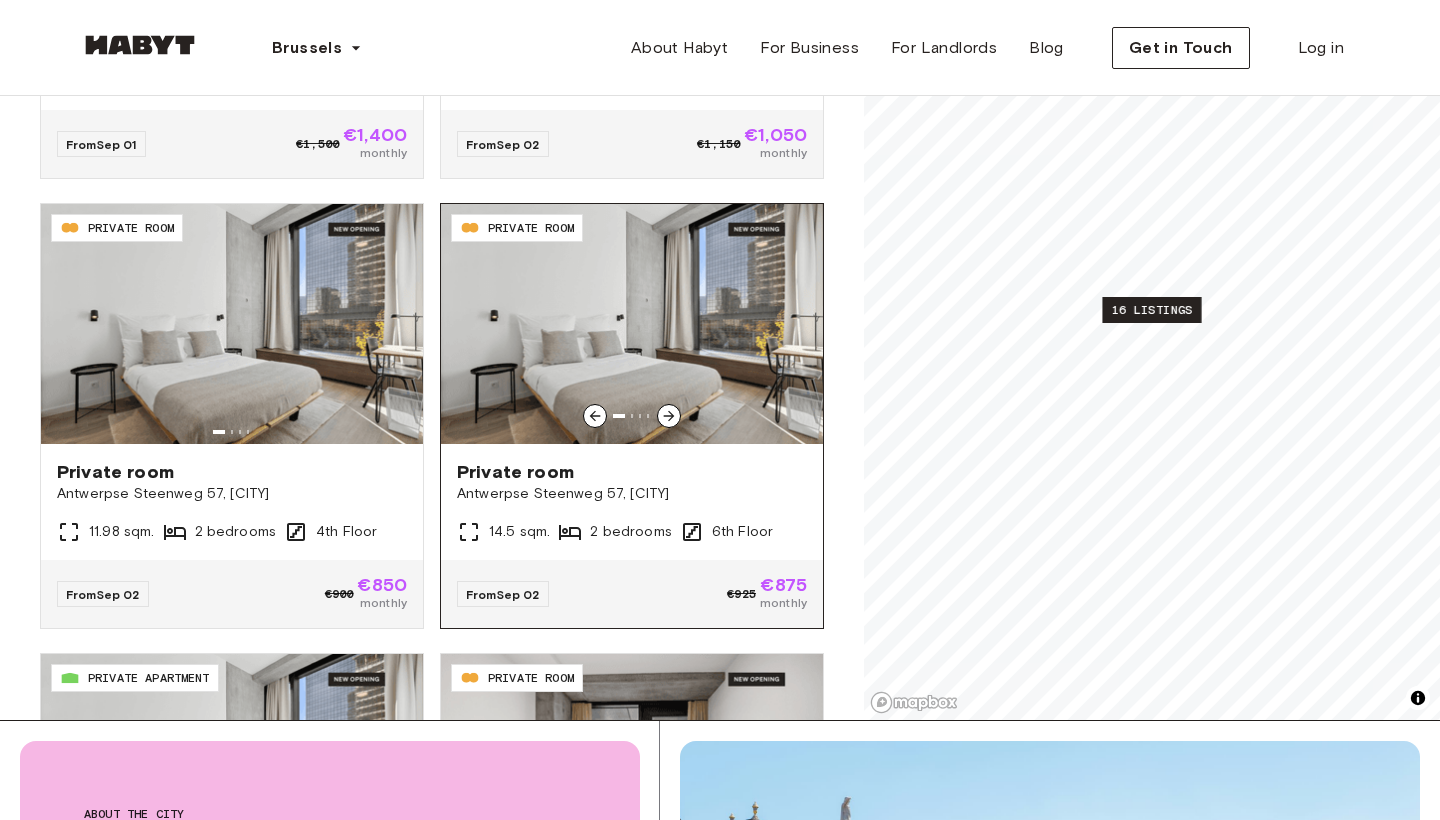 click 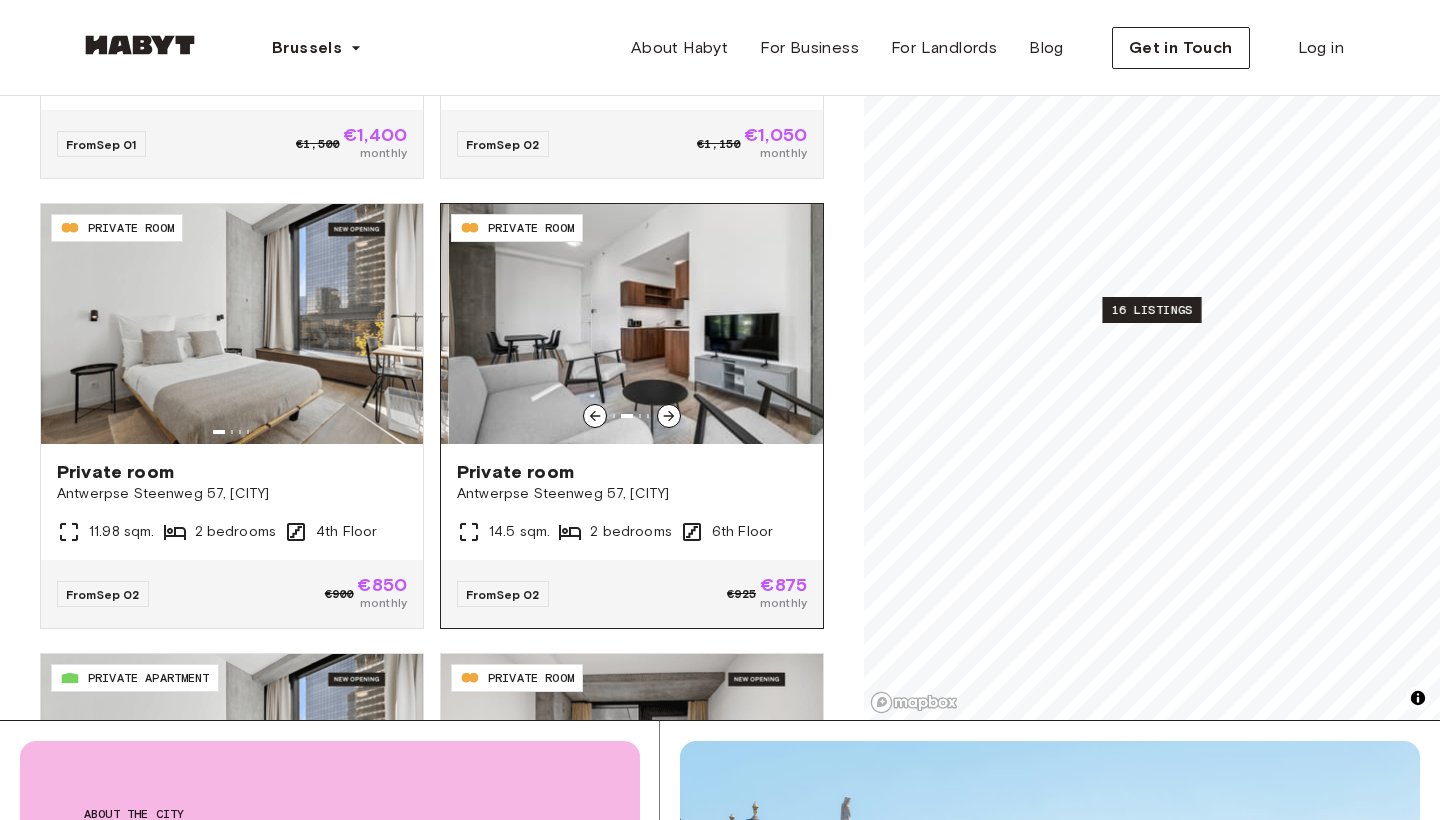 click 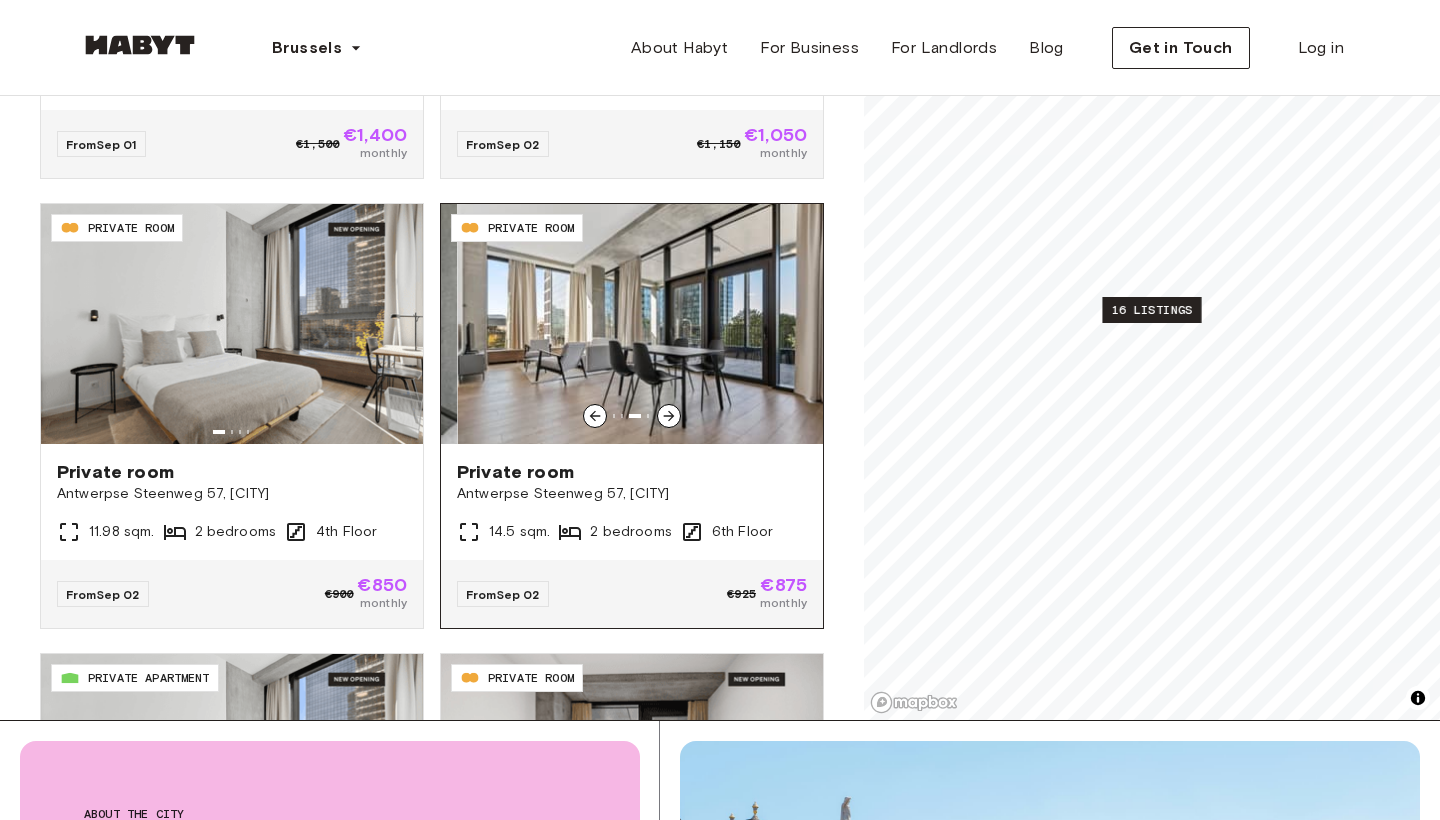 click 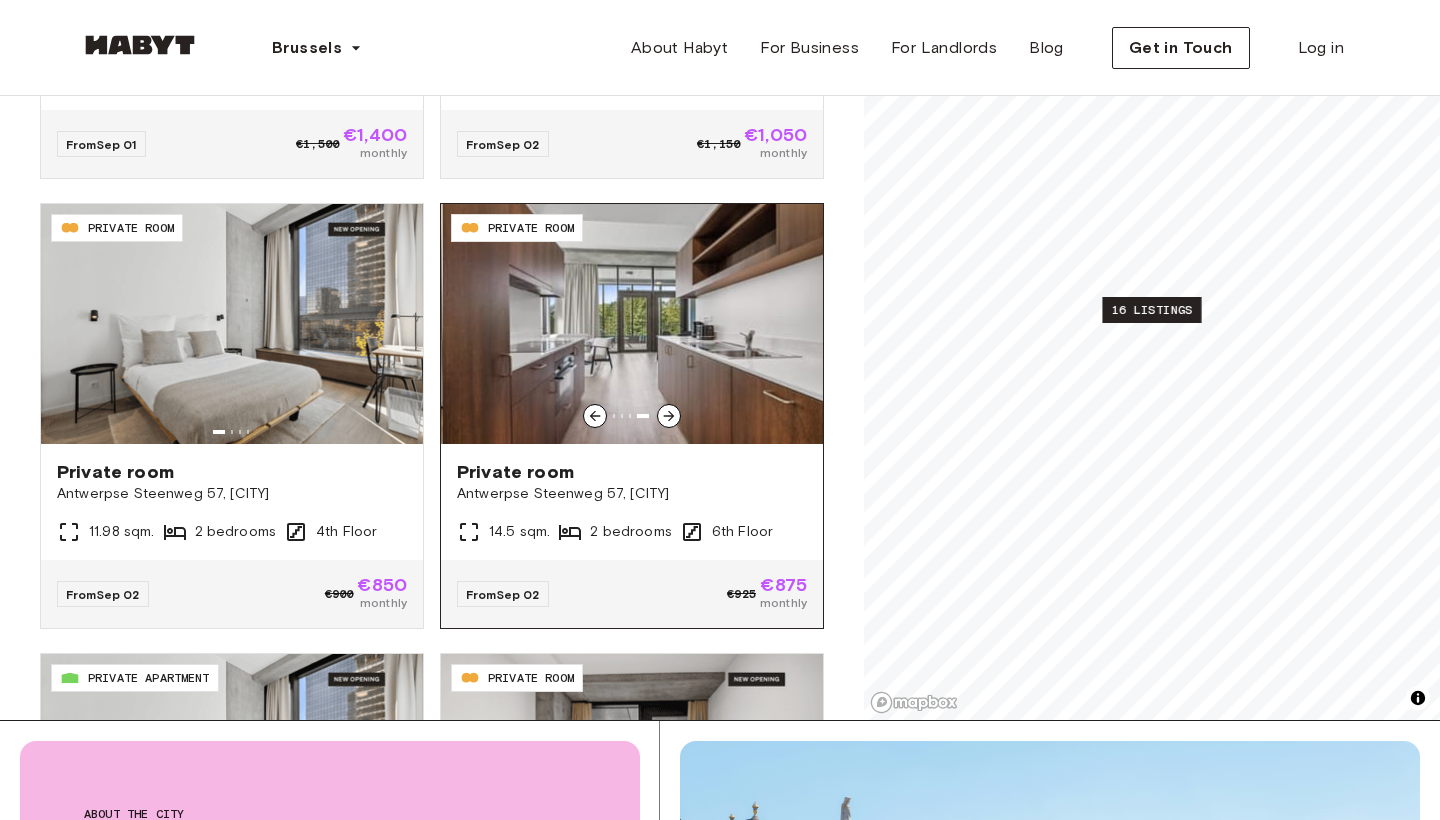 click 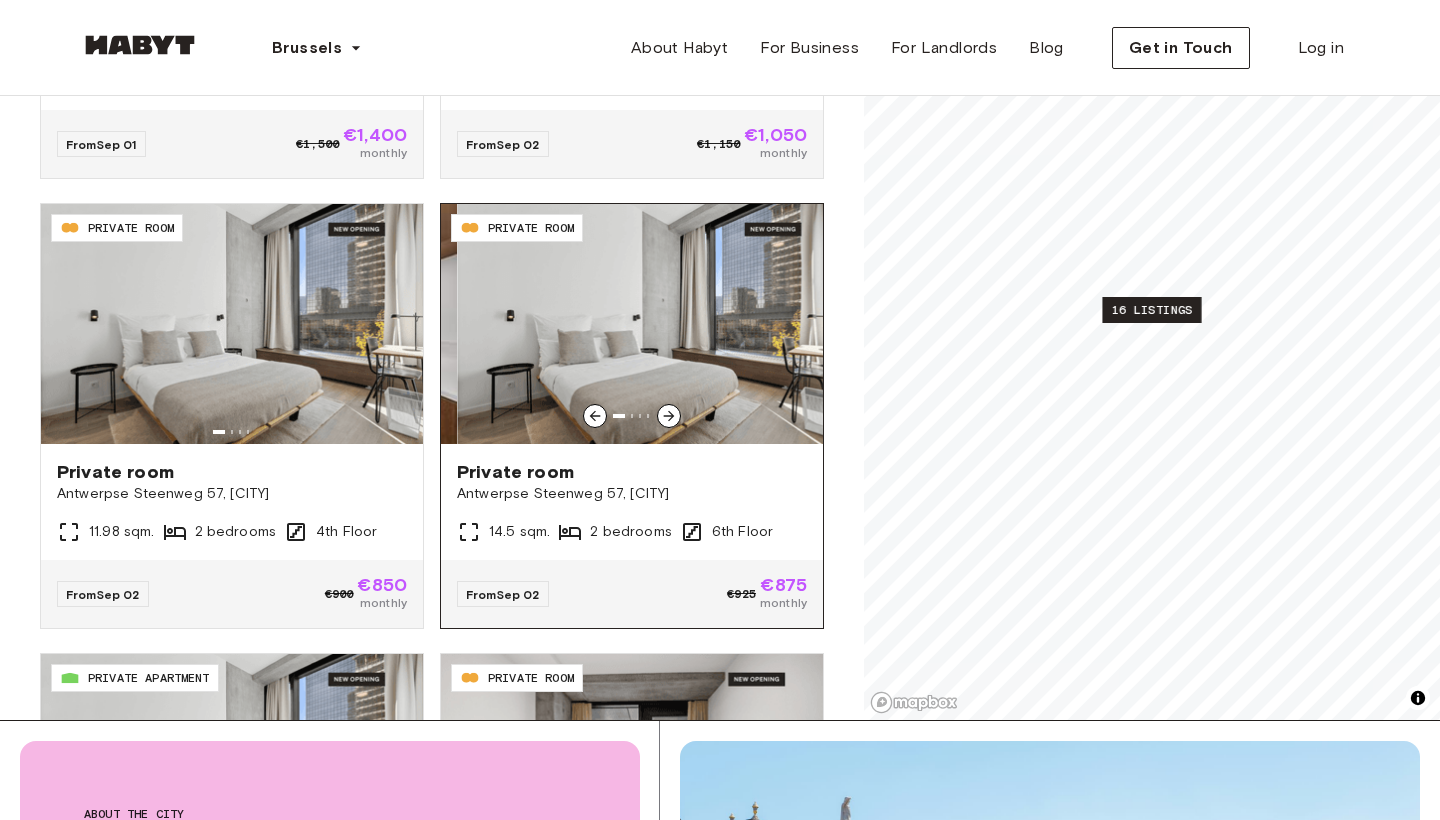 click 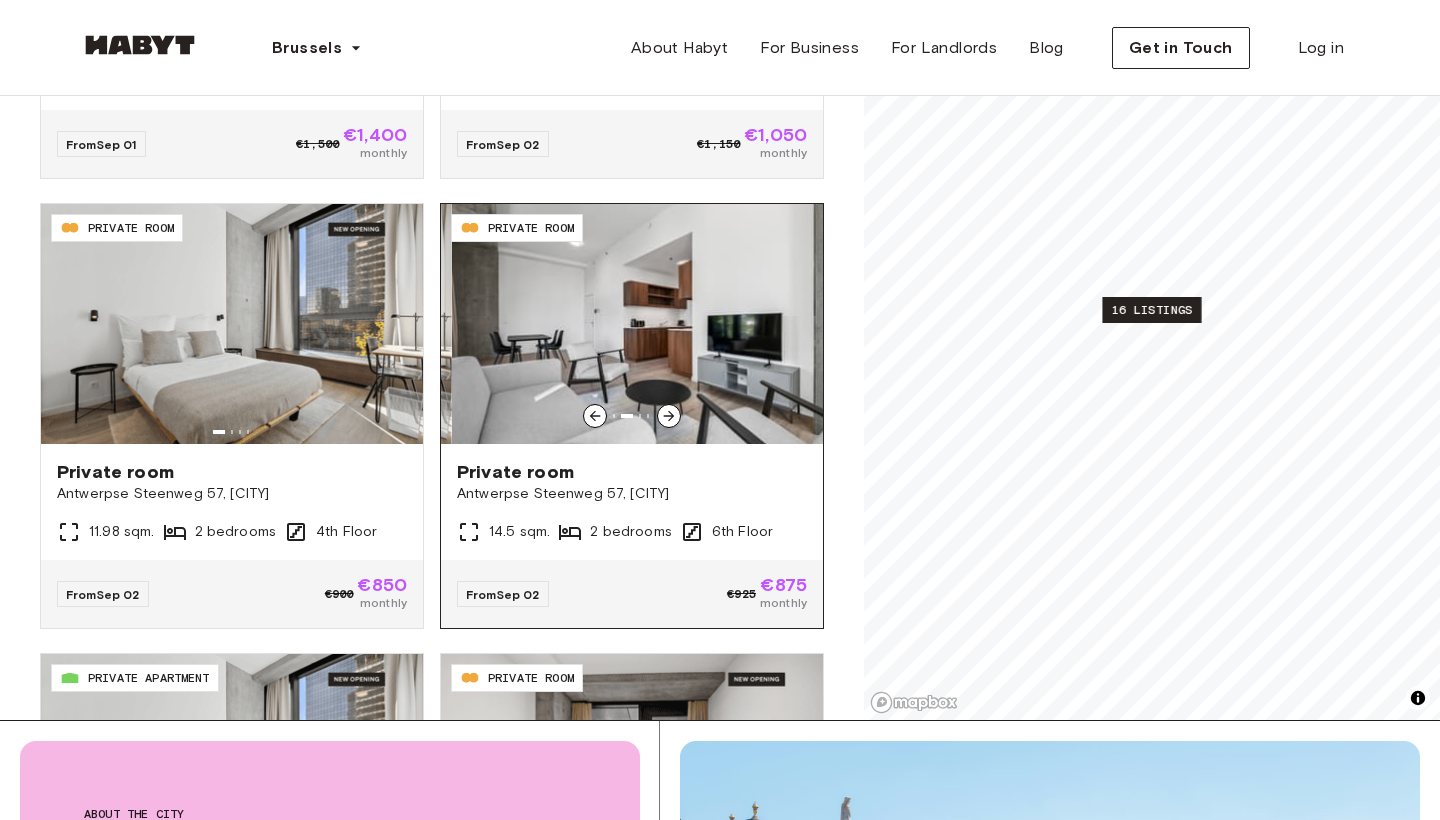 click 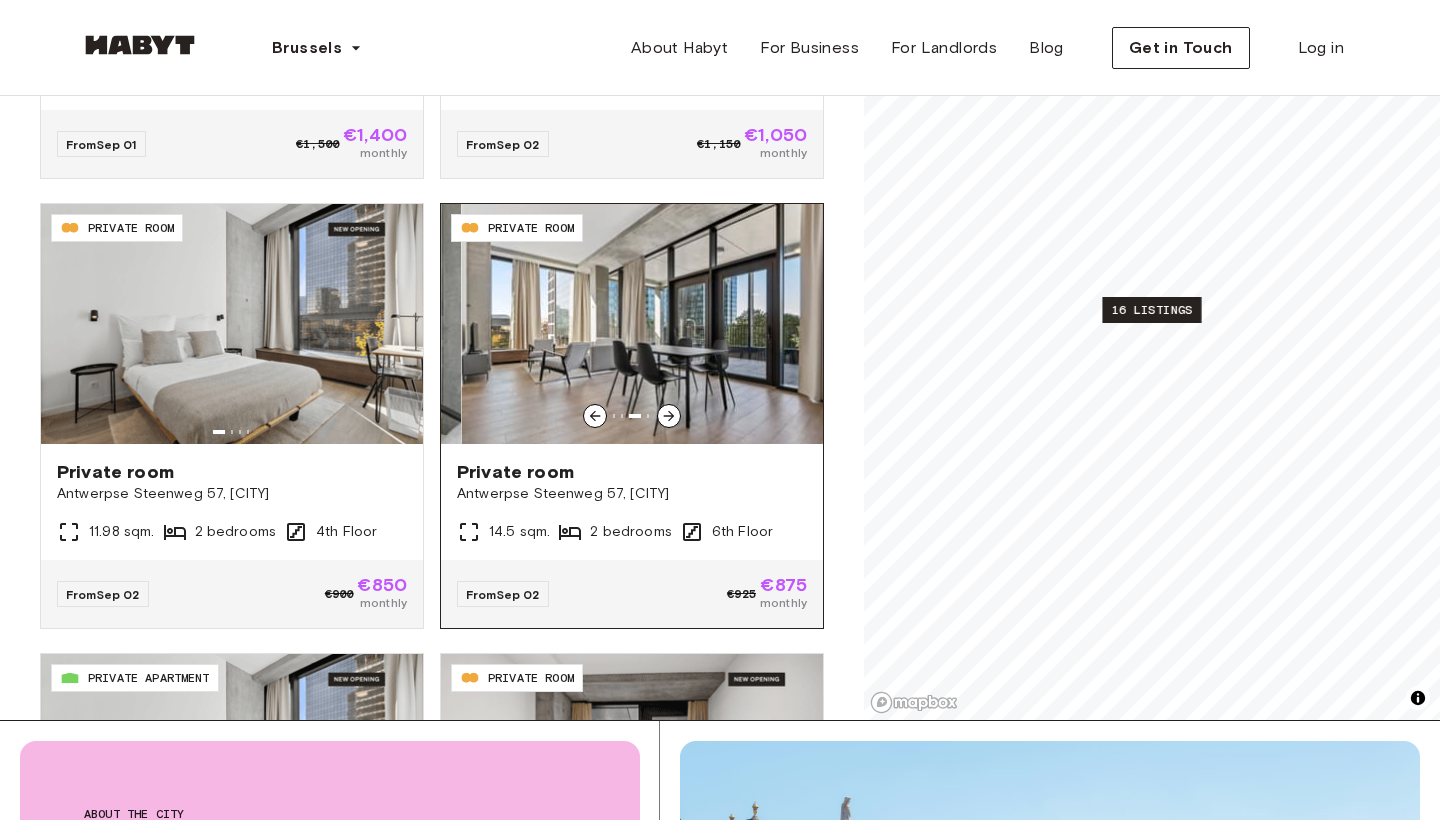 click 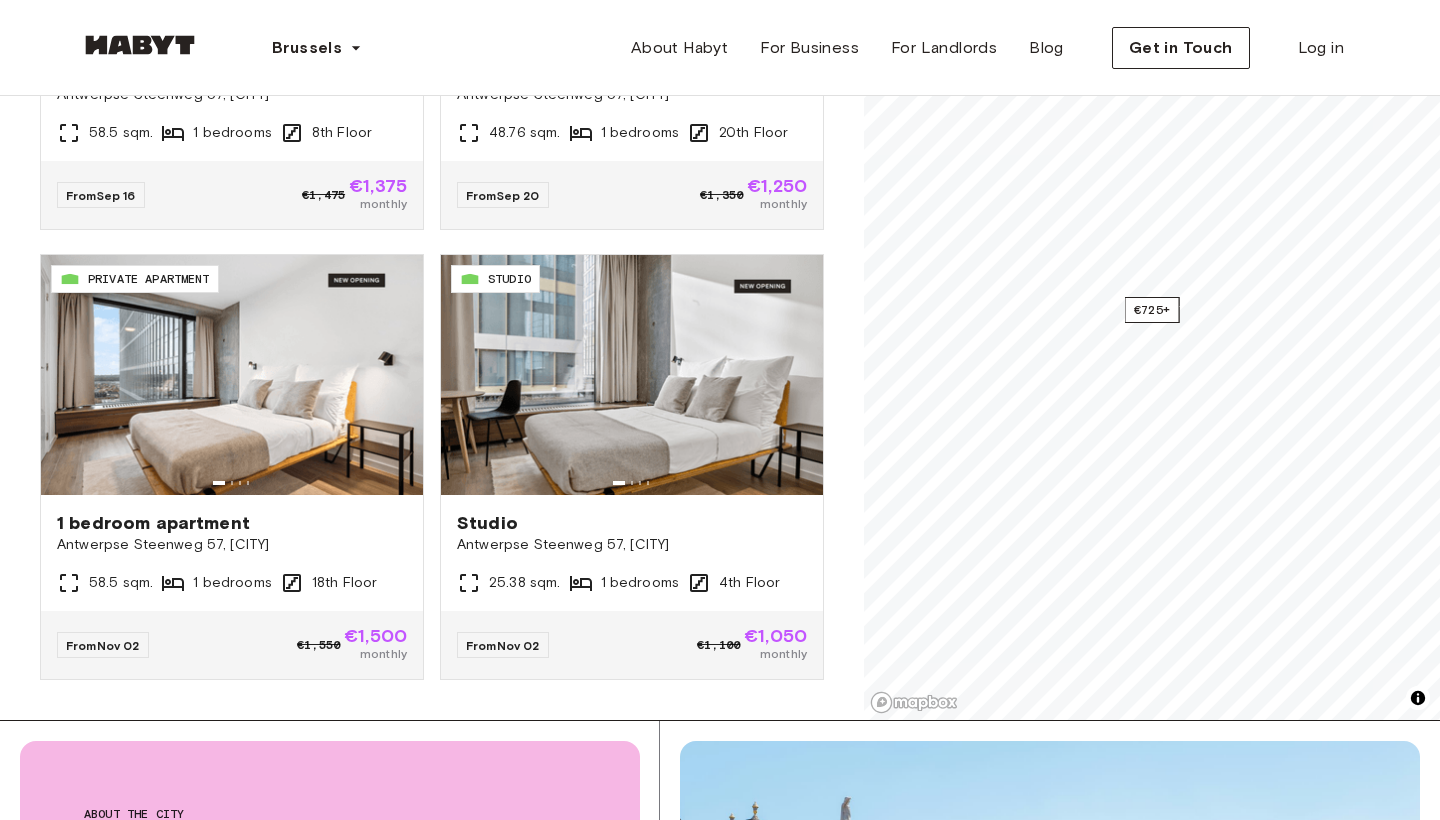 scroll, scrollTop: 2796, scrollLeft: 0, axis: vertical 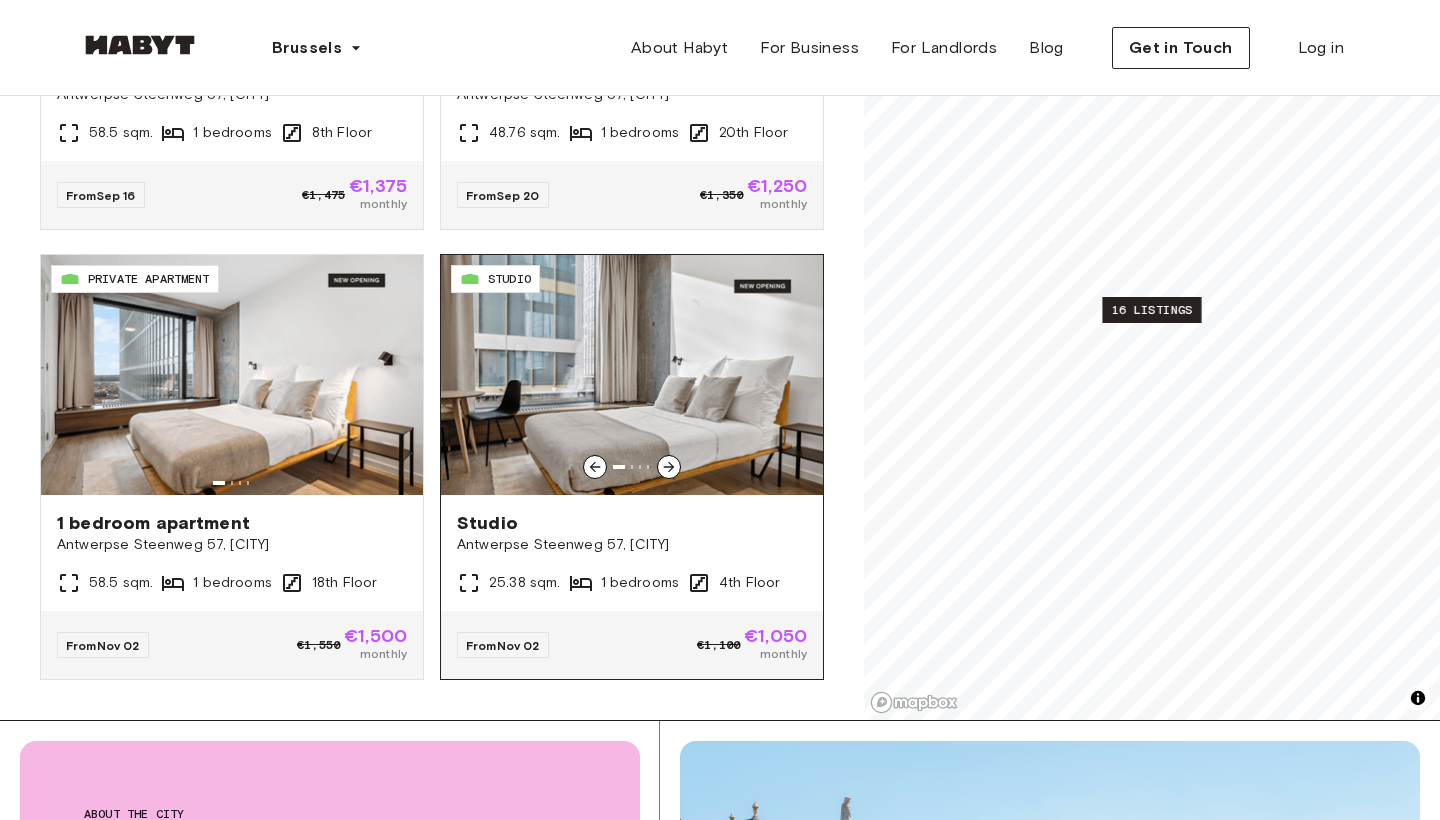 click 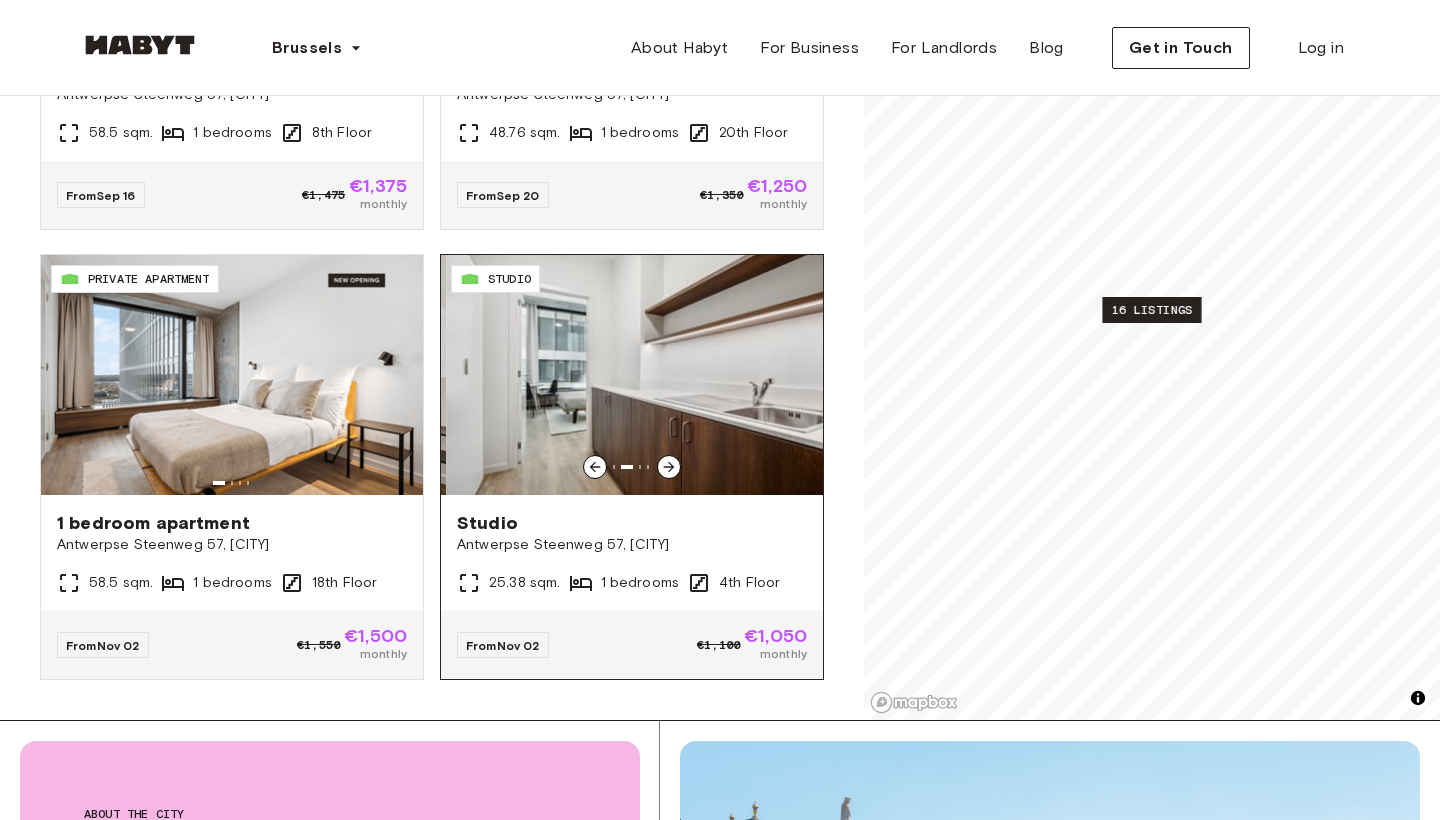 click 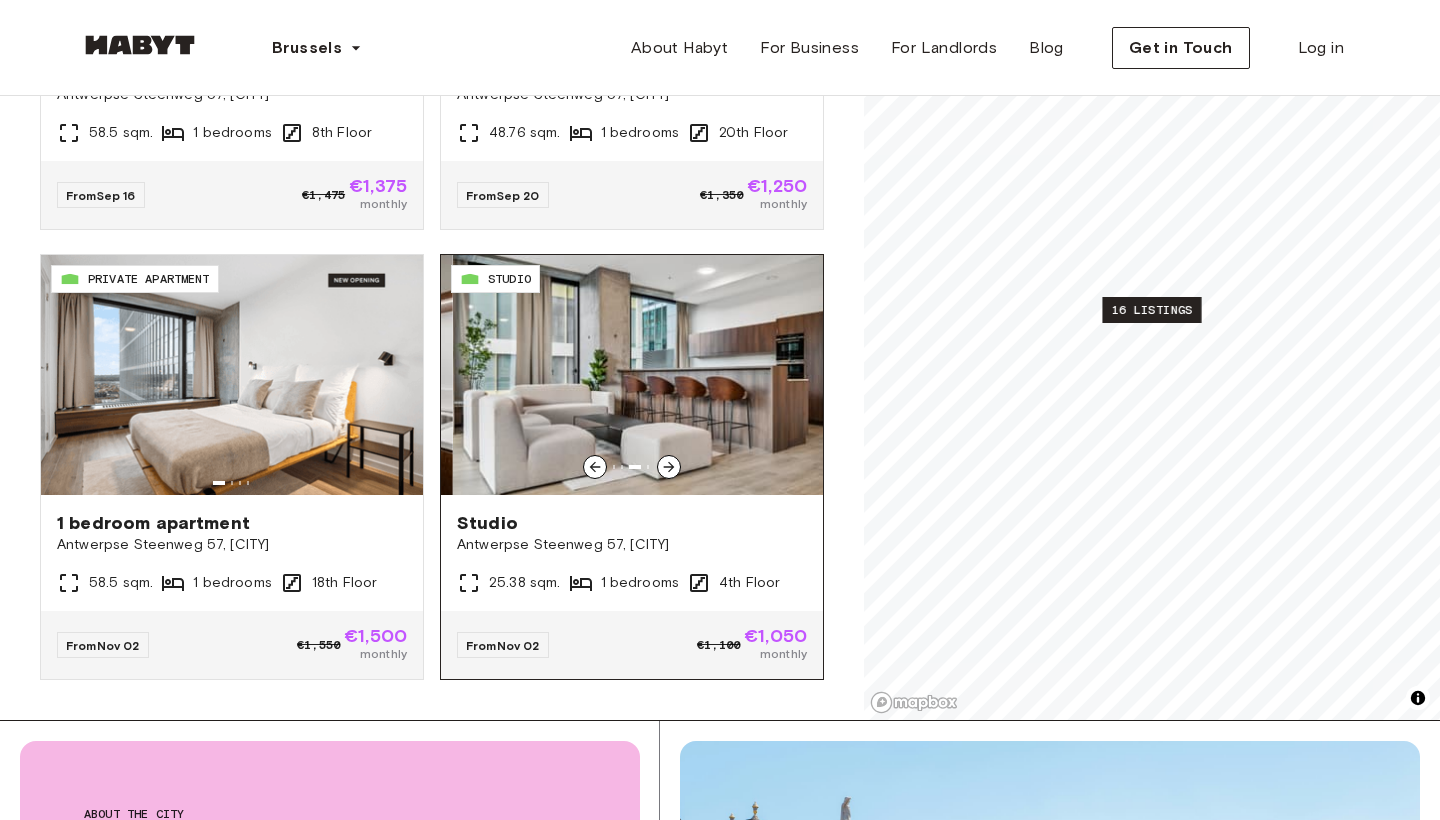 click 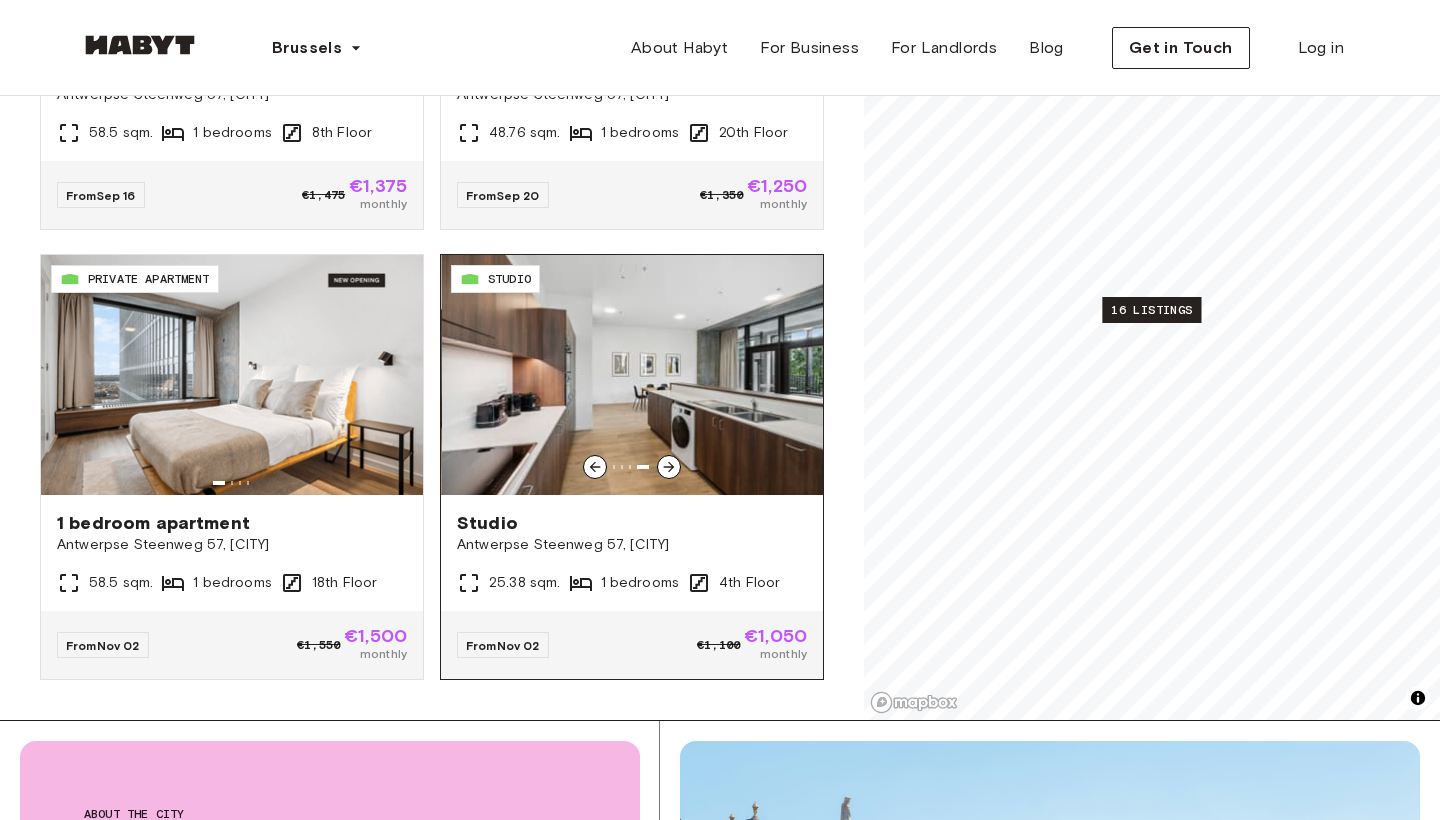 click 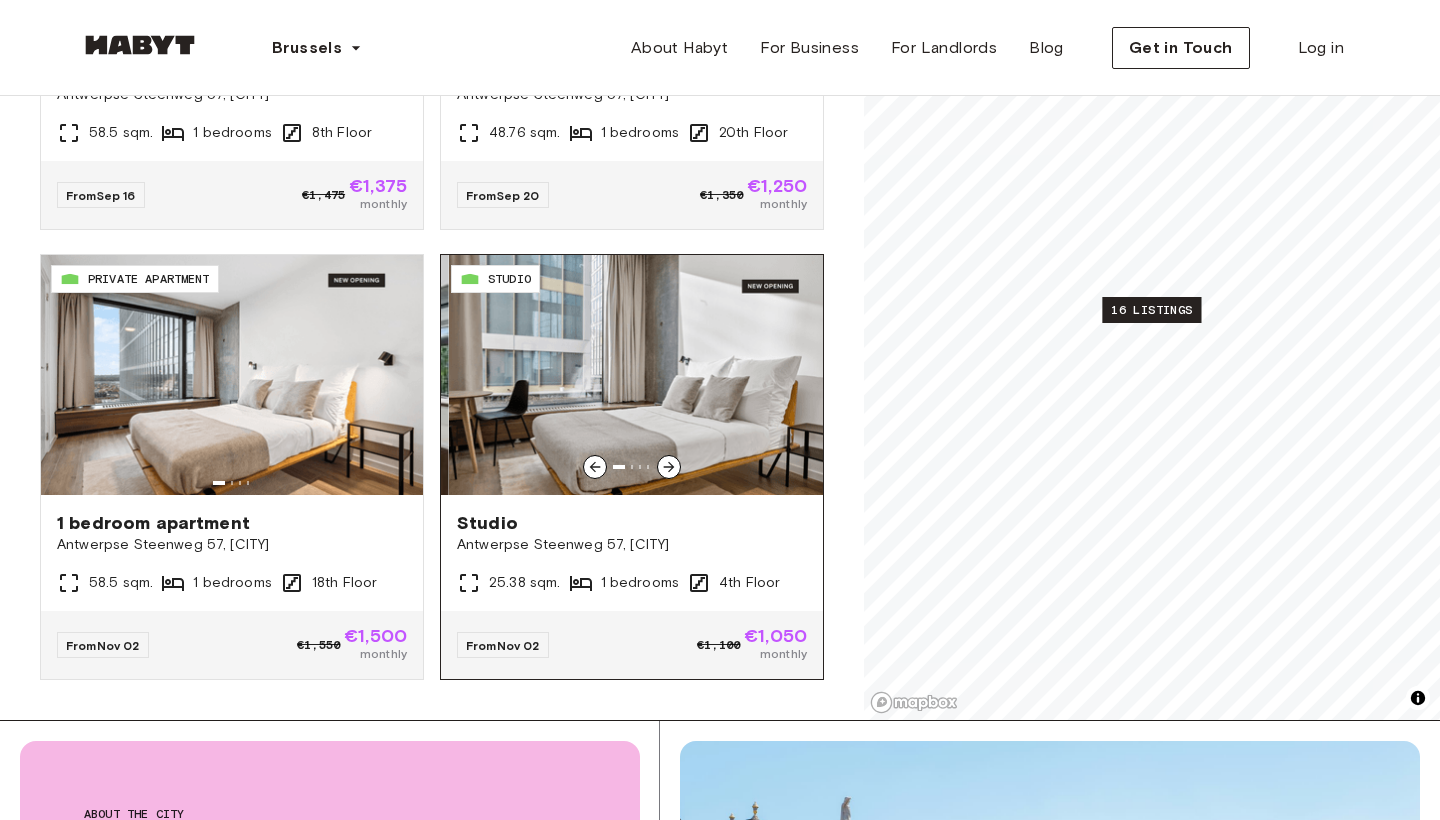 click 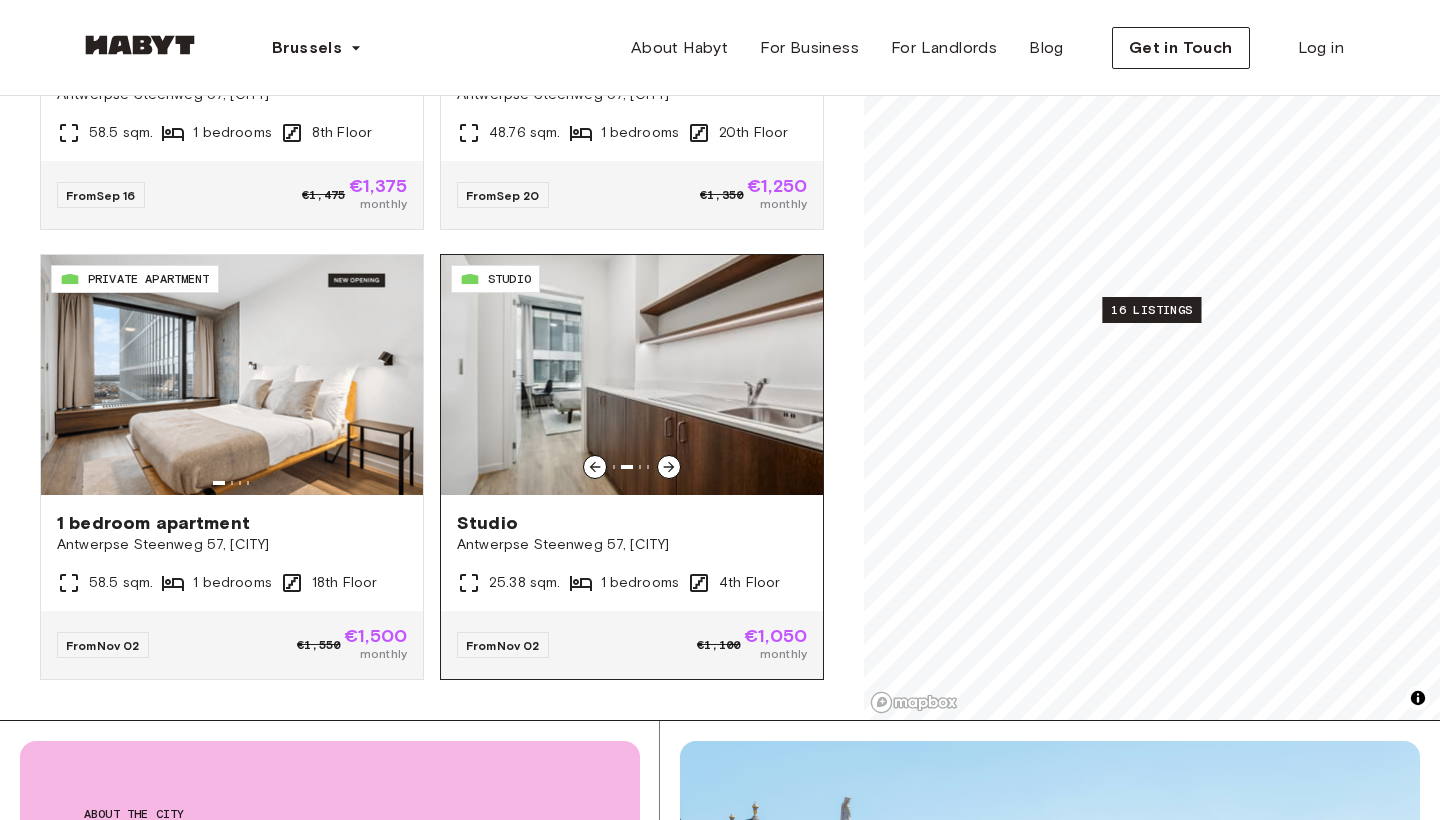 click 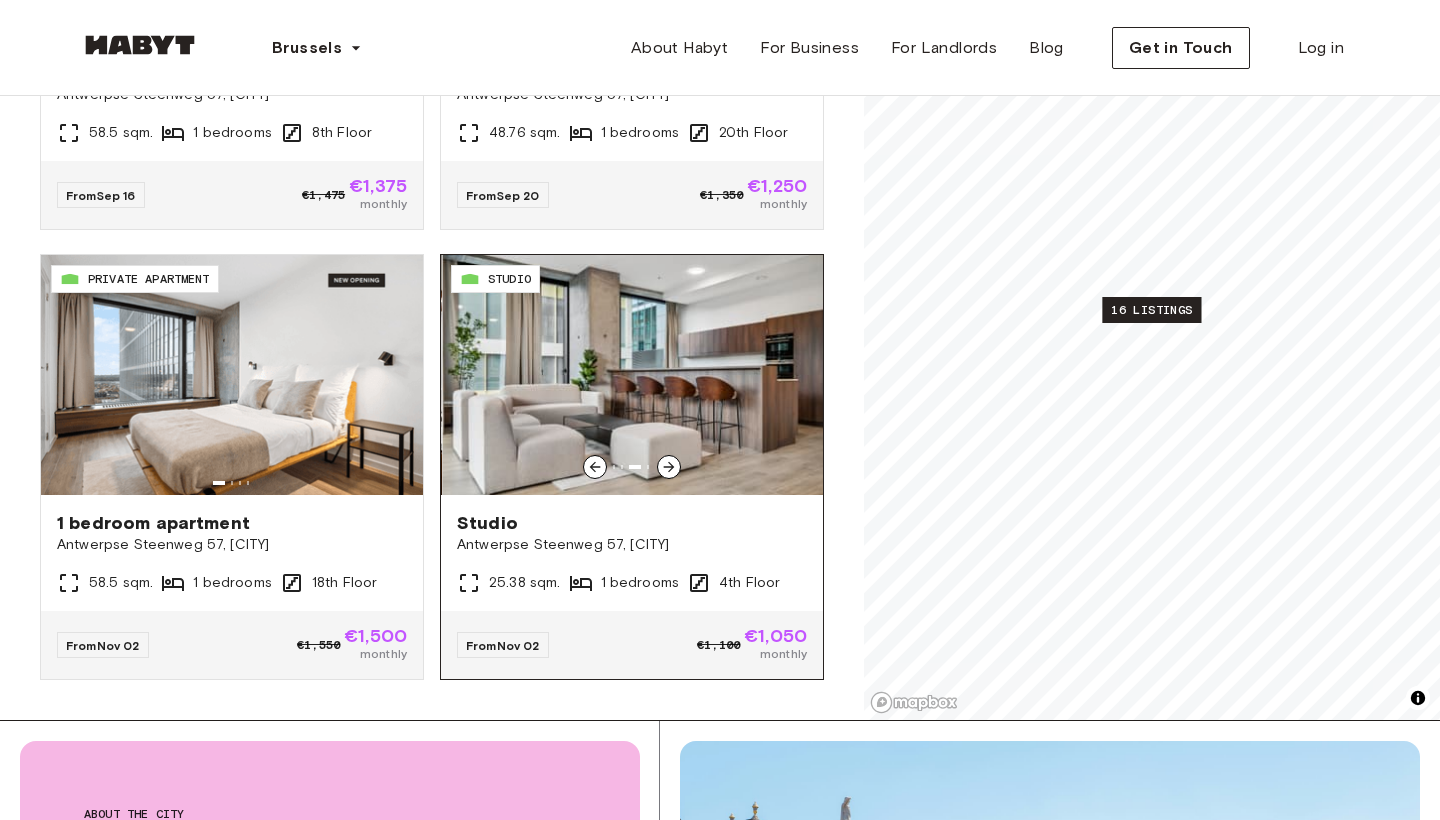 click 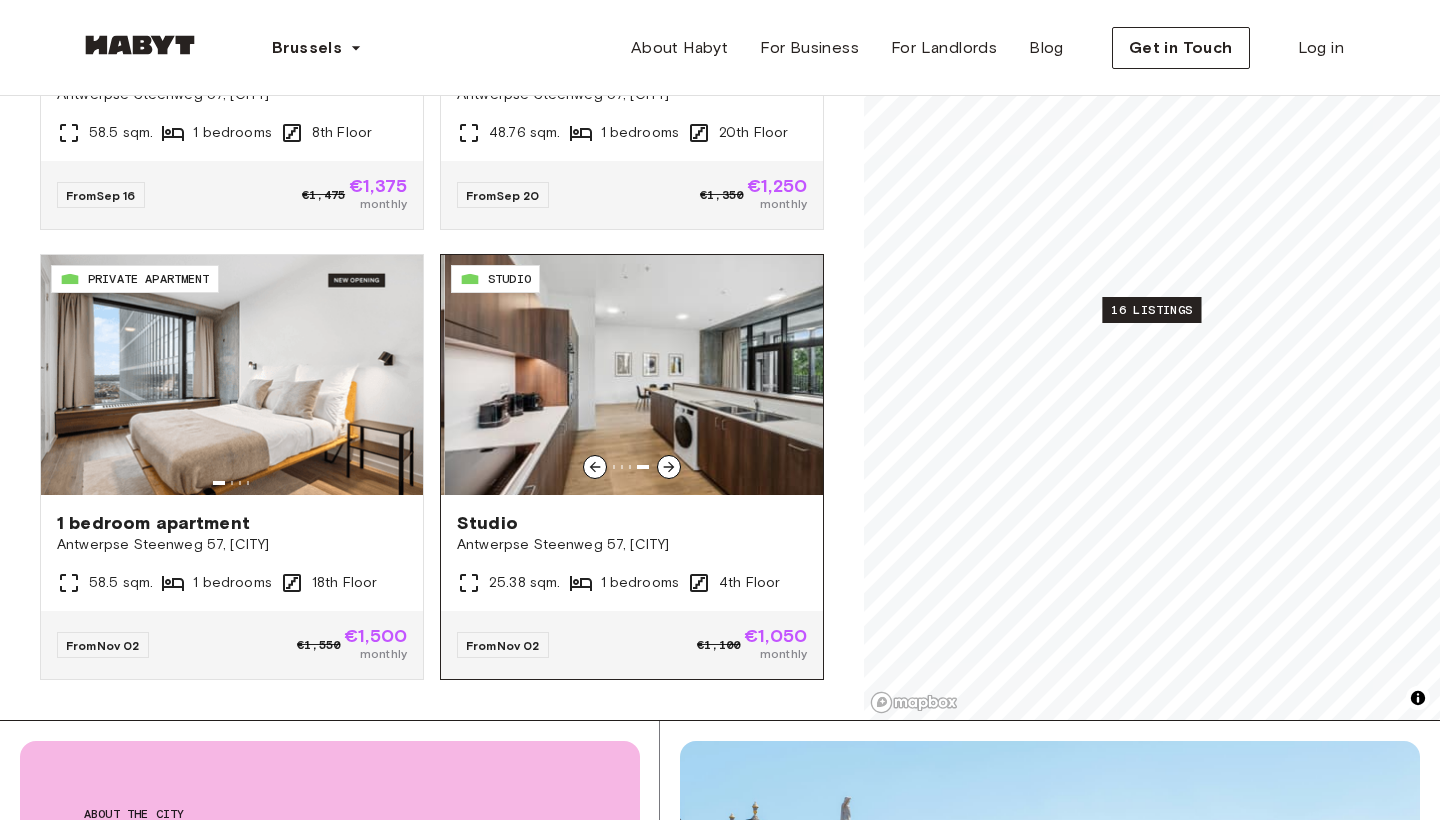 click 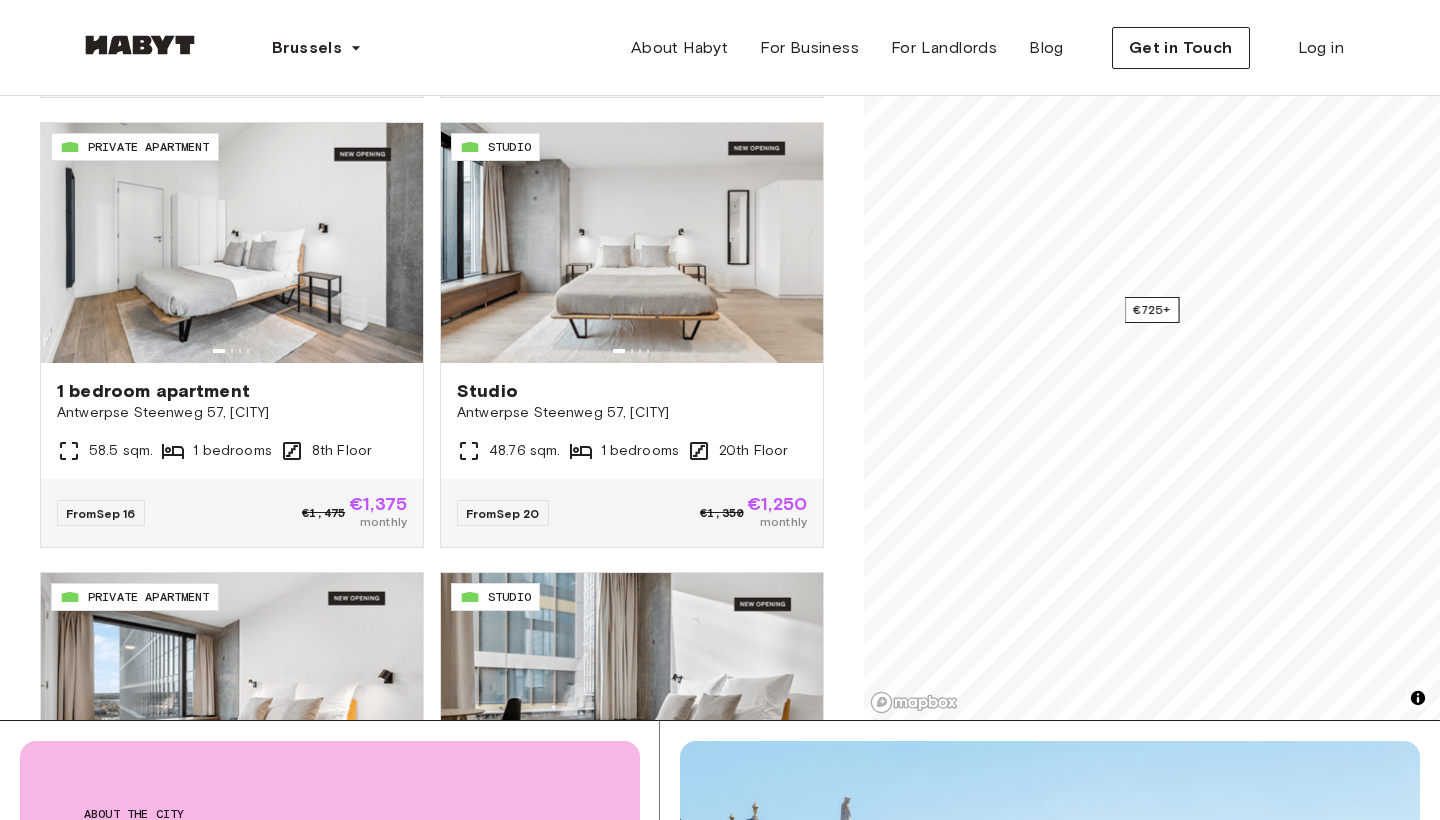 scroll, scrollTop: 2475, scrollLeft: 0, axis: vertical 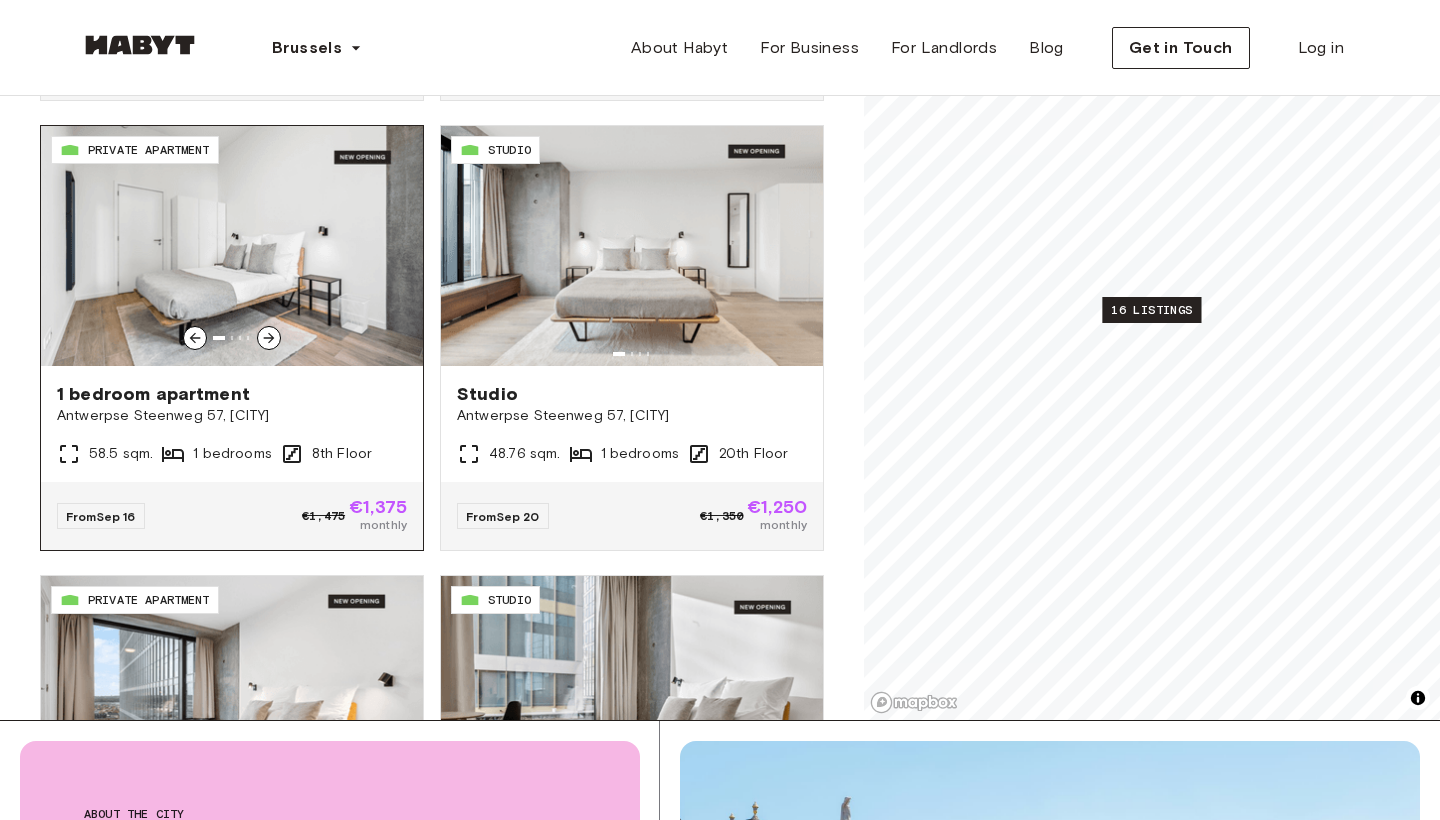 click 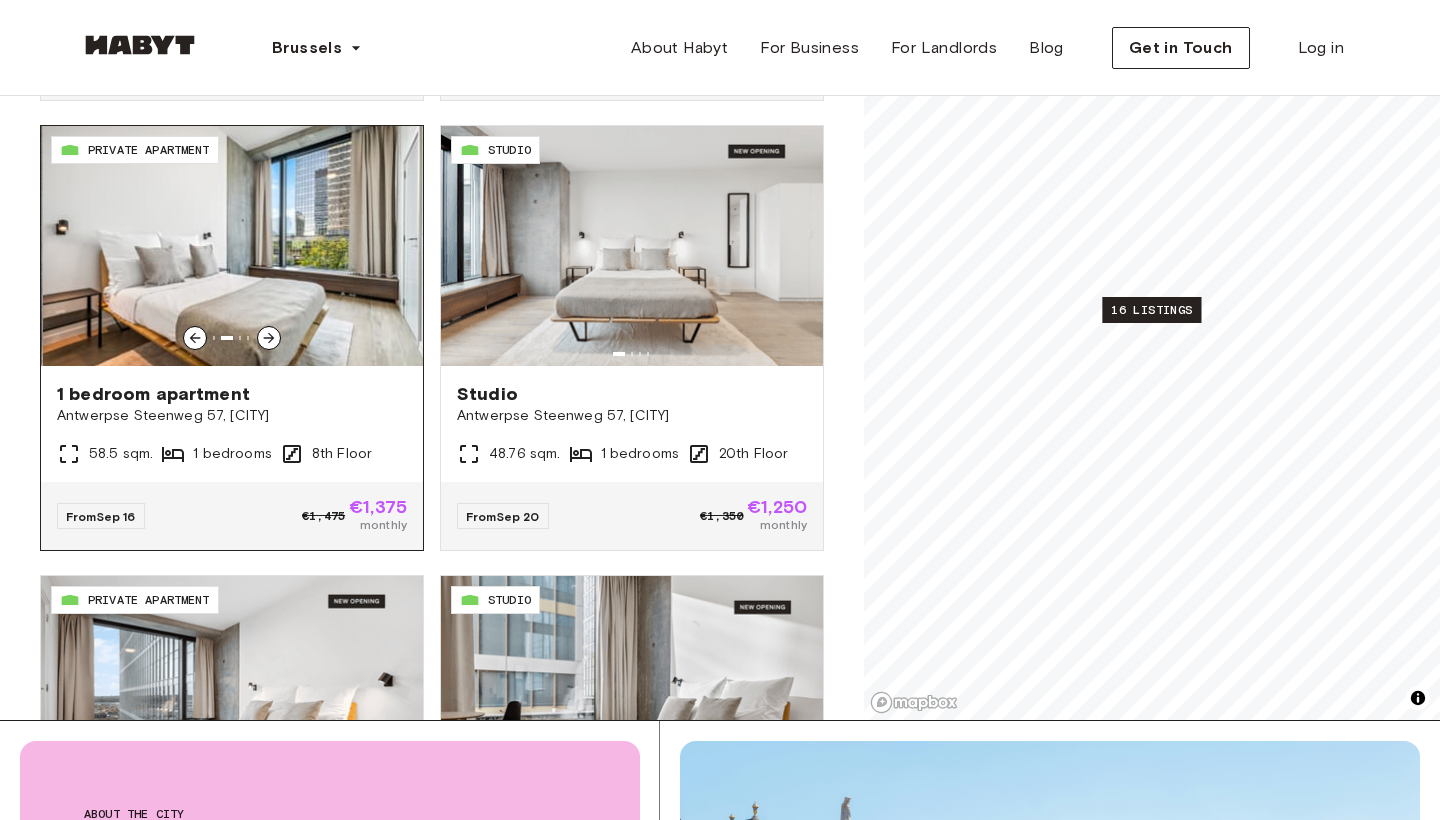 click 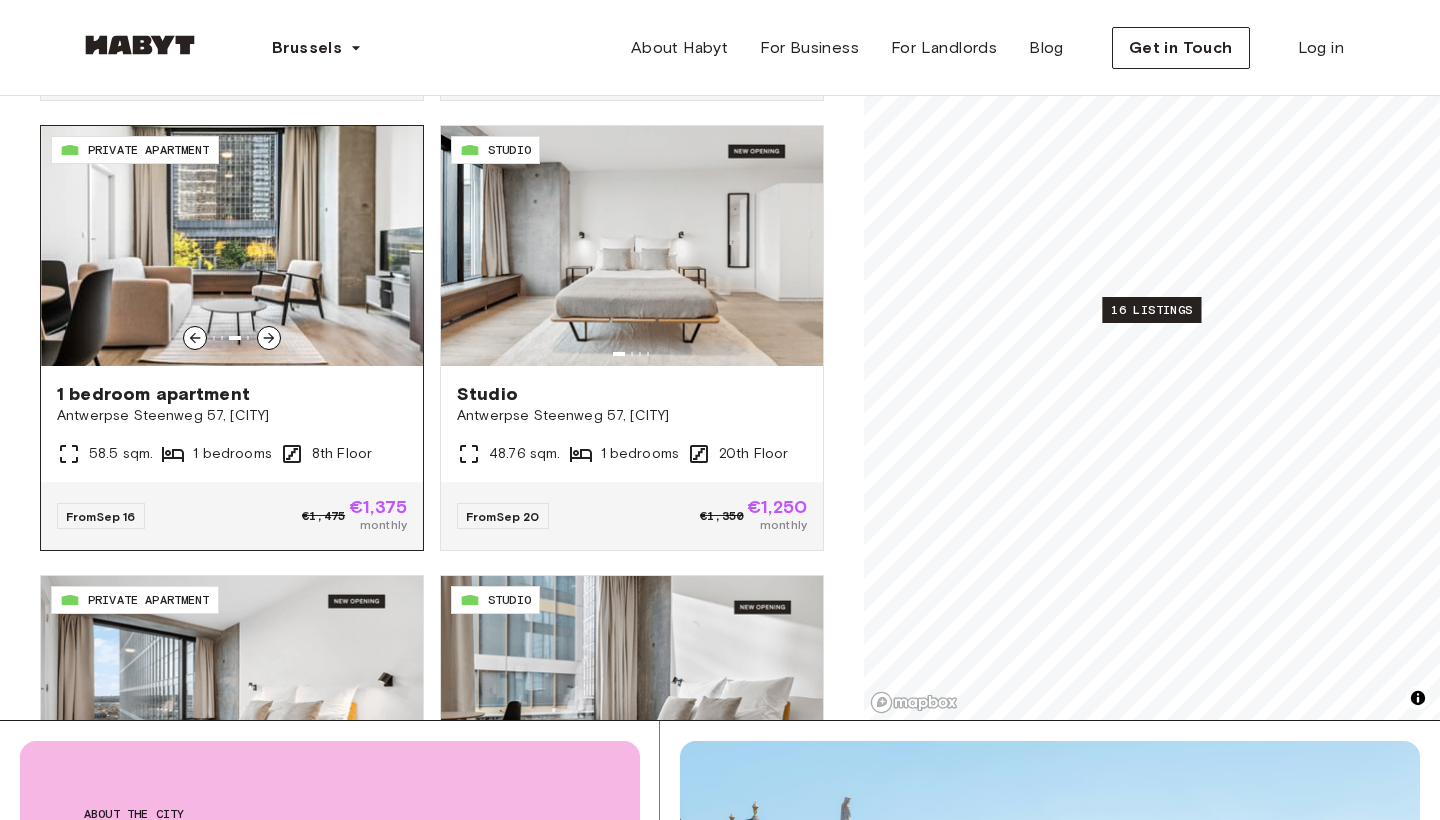 click 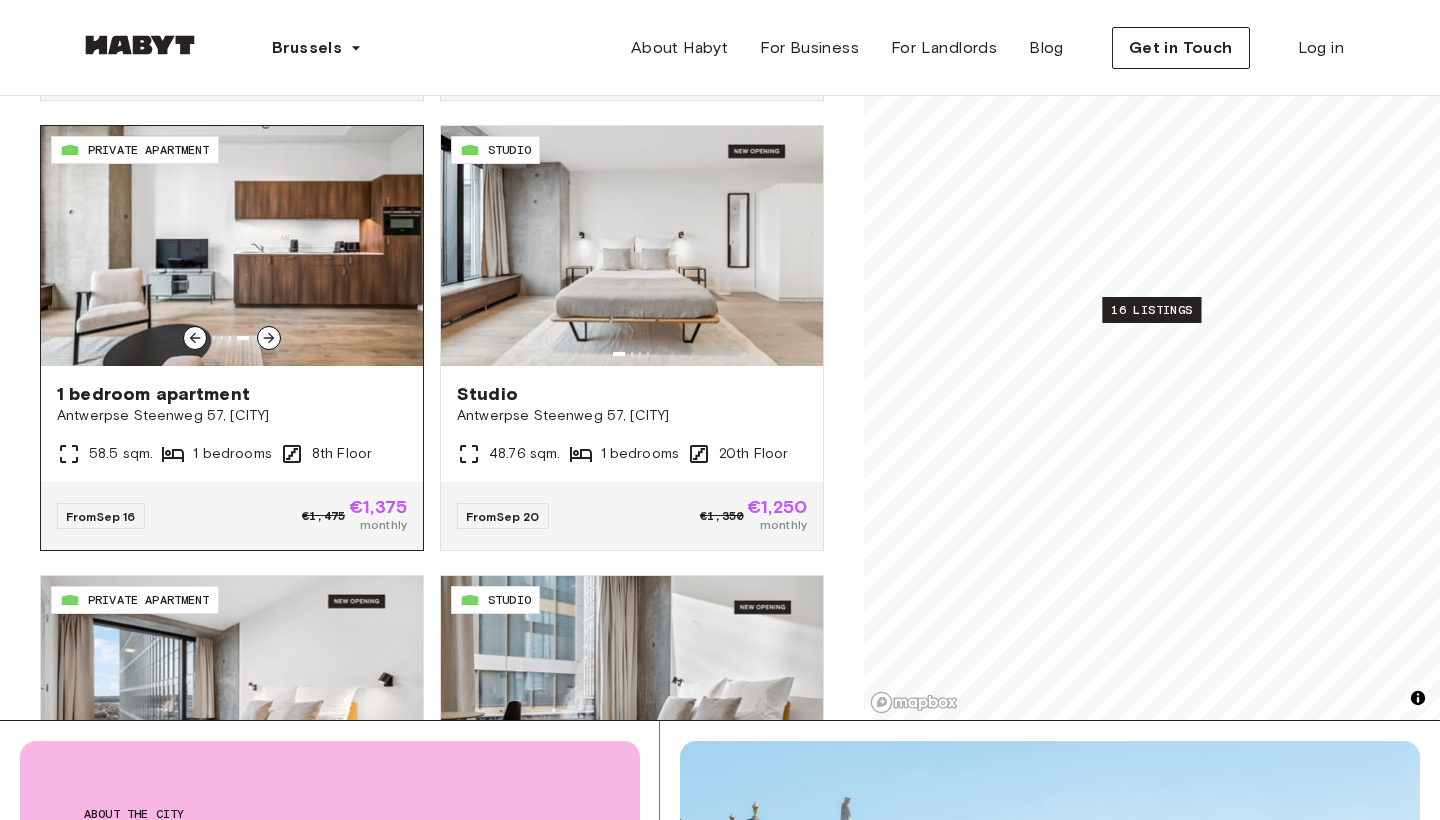 click 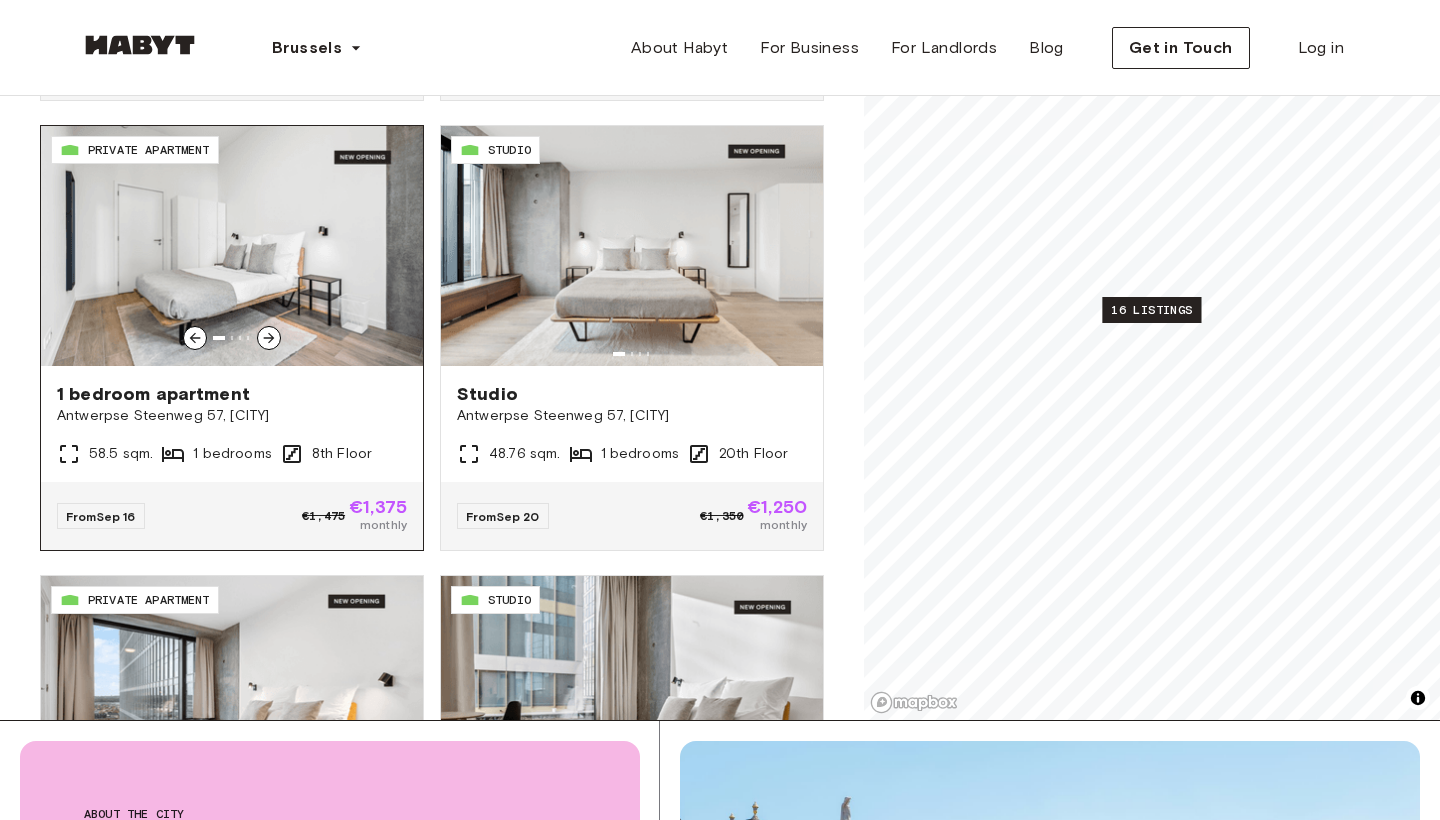 click 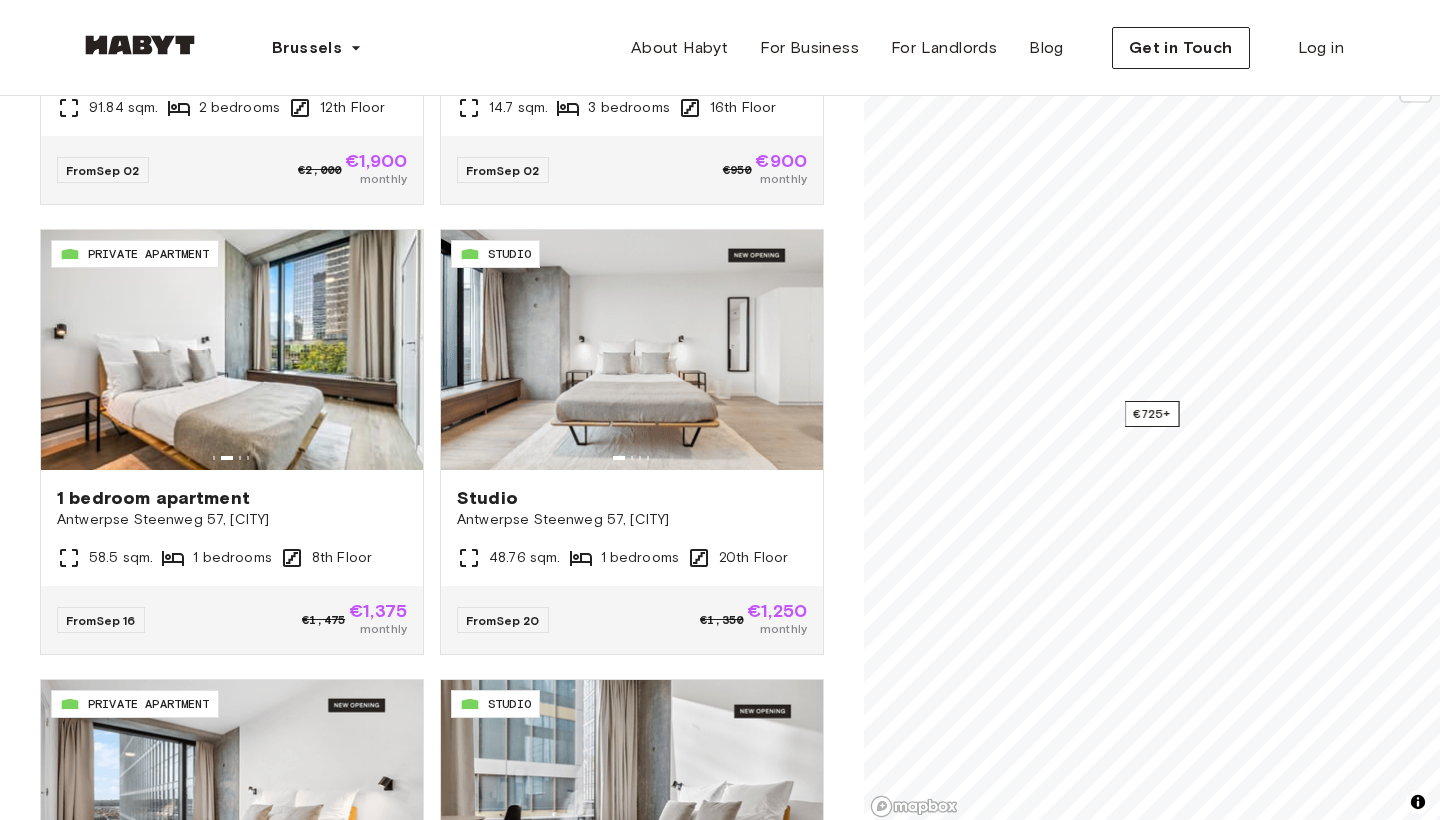 scroll, scrollTop: 257, scrollLeft: 0, axis: vertical 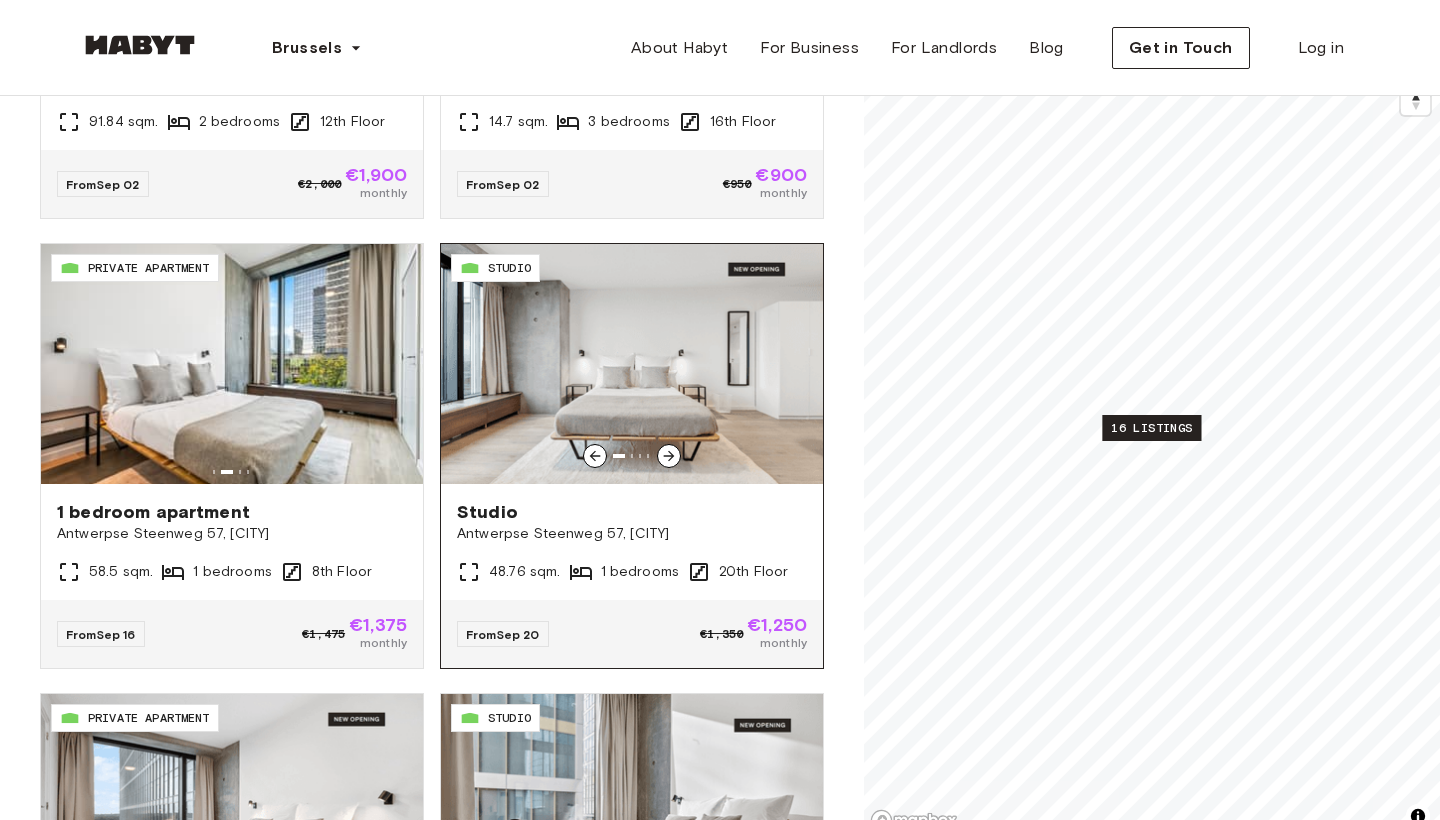 click 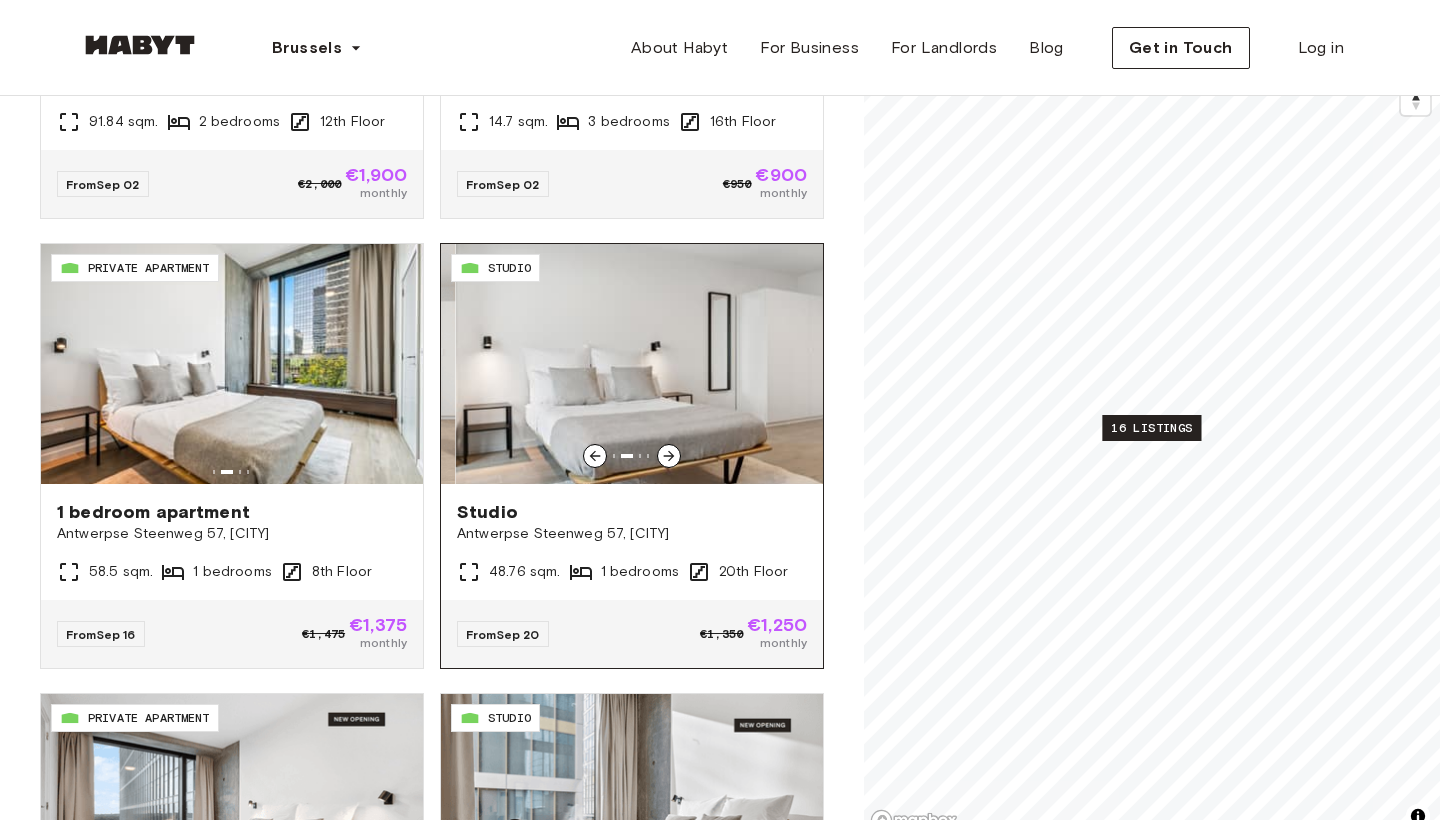 click 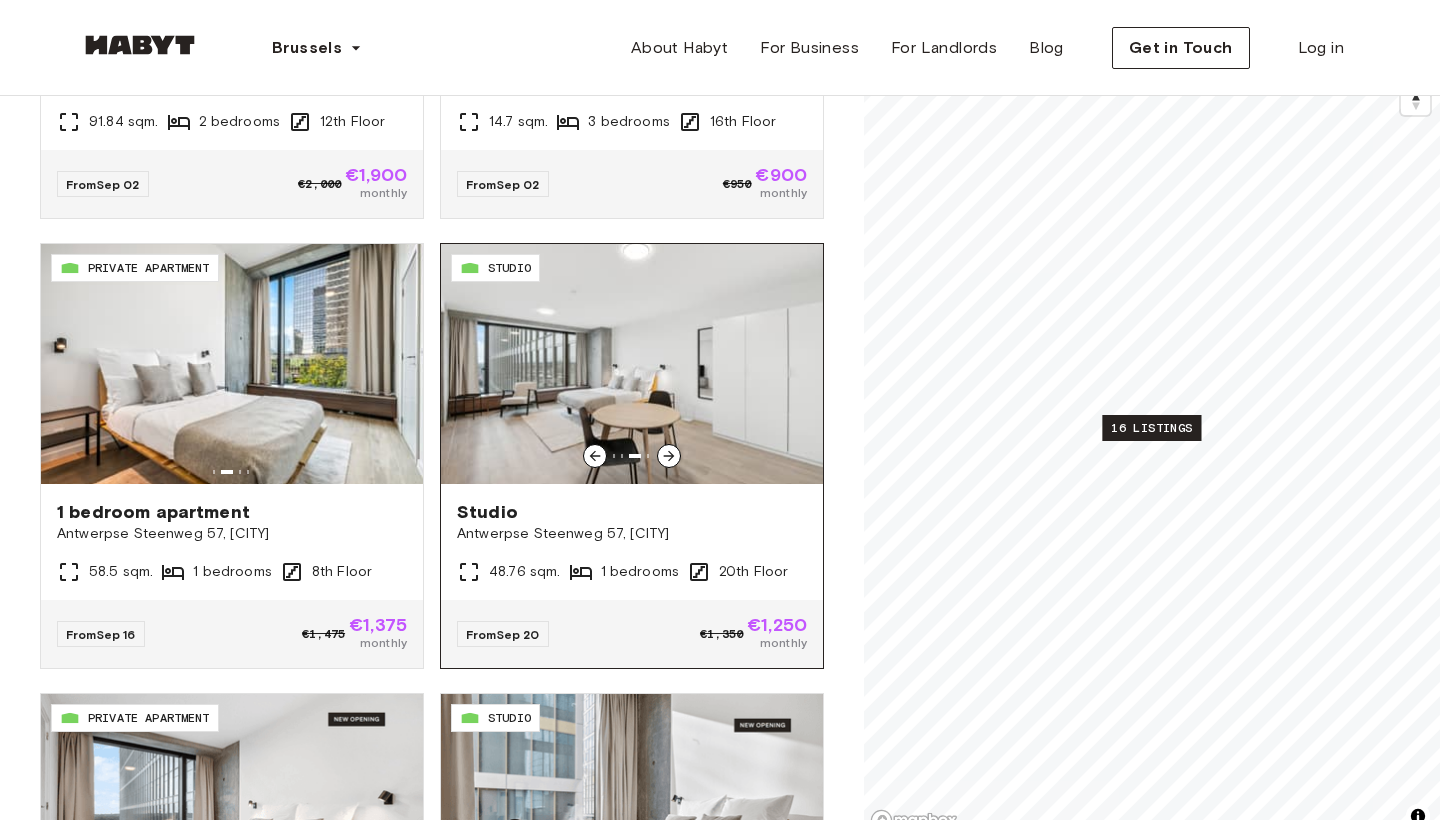 click 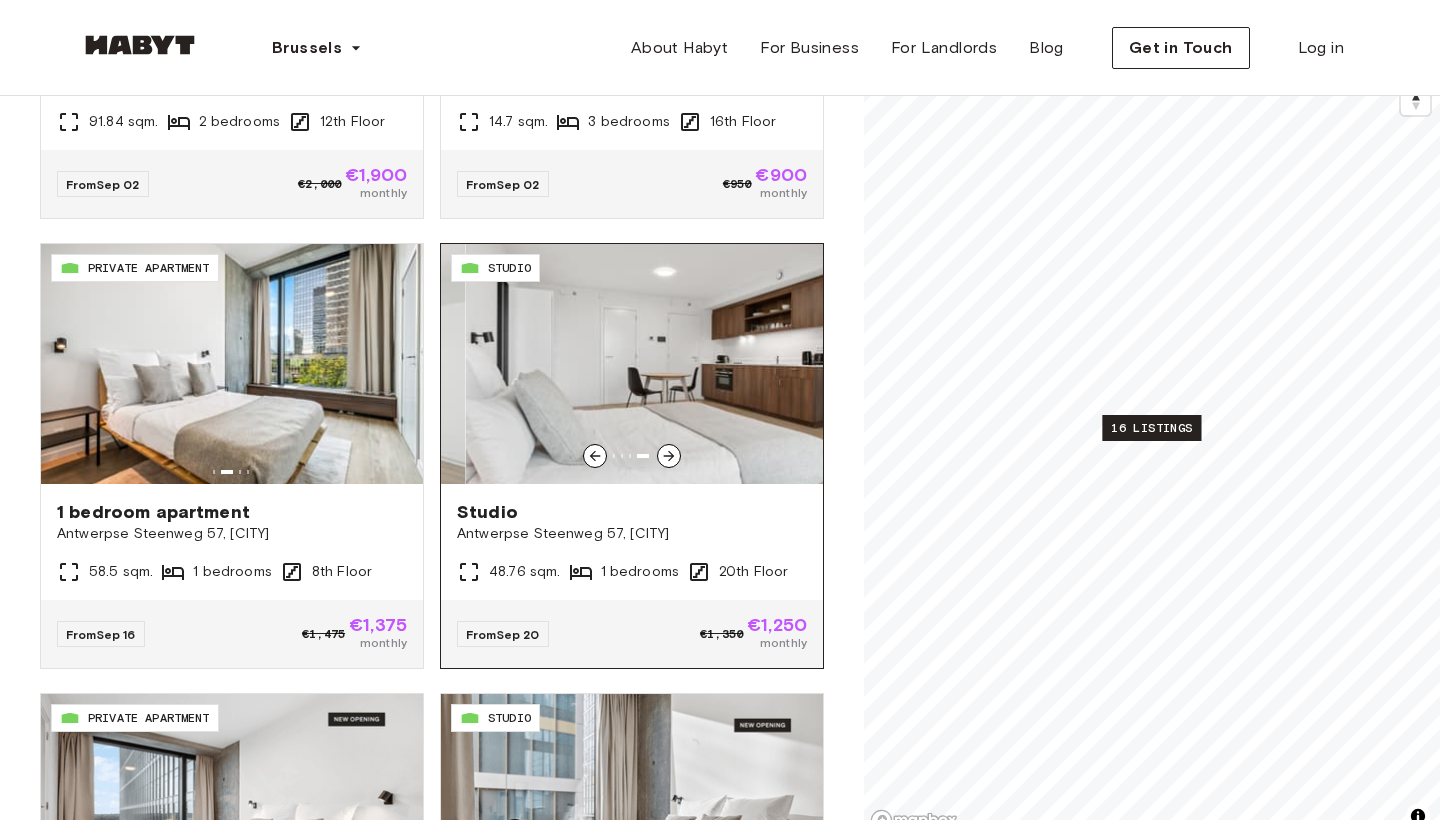 click 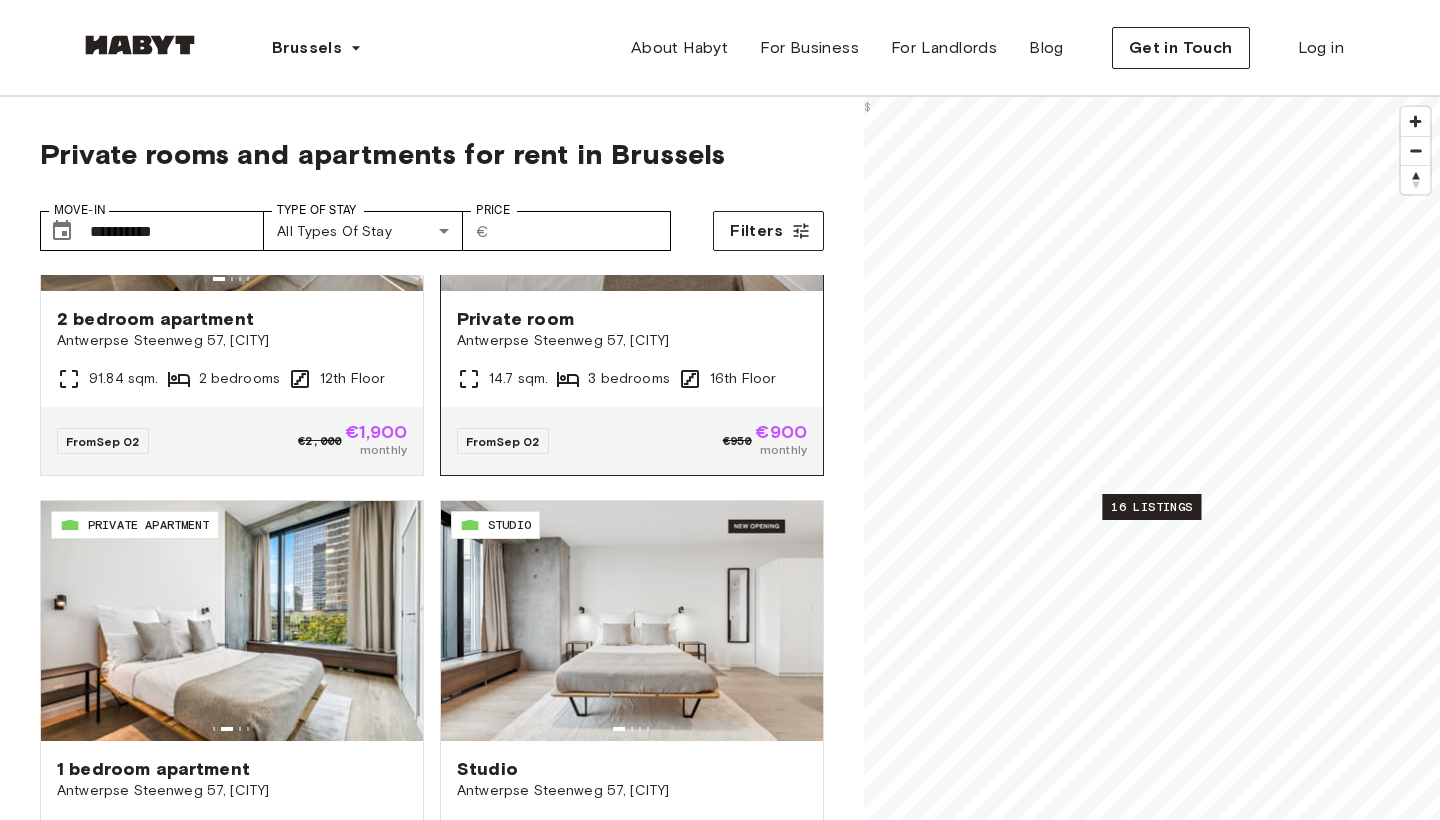 scroll, scrollTop: 0, scrollLeft: 0, axis: both 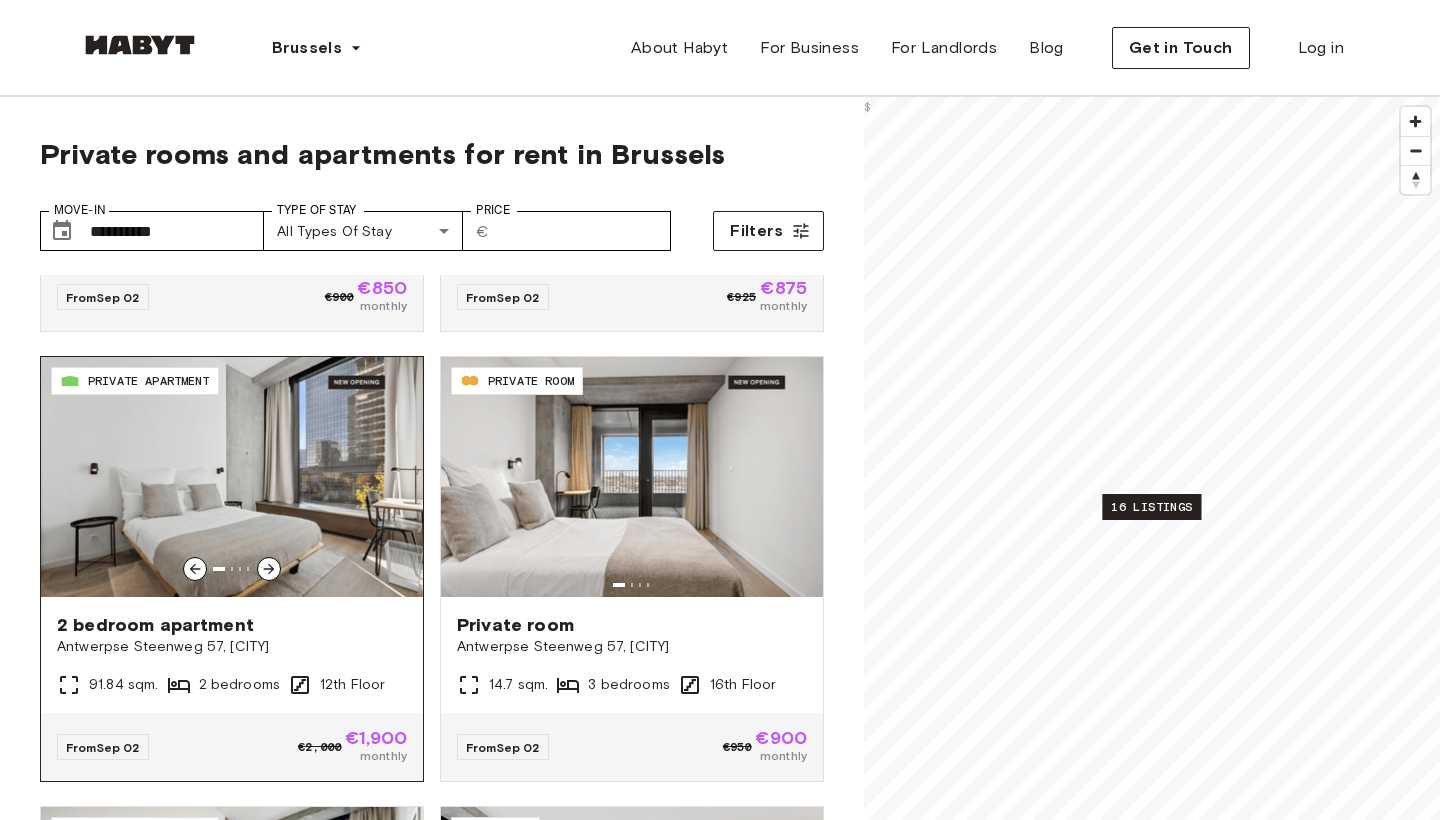 click 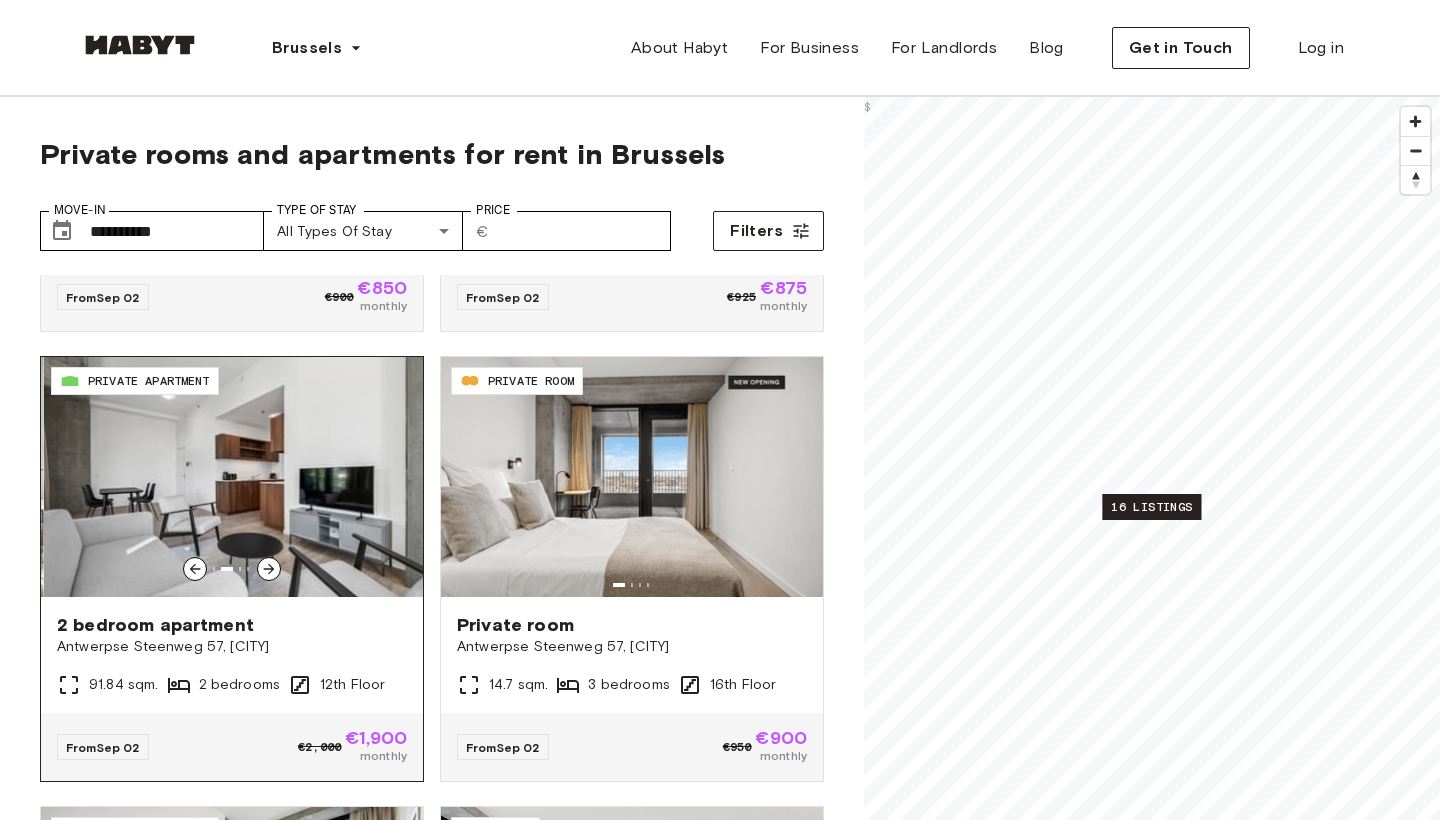 click 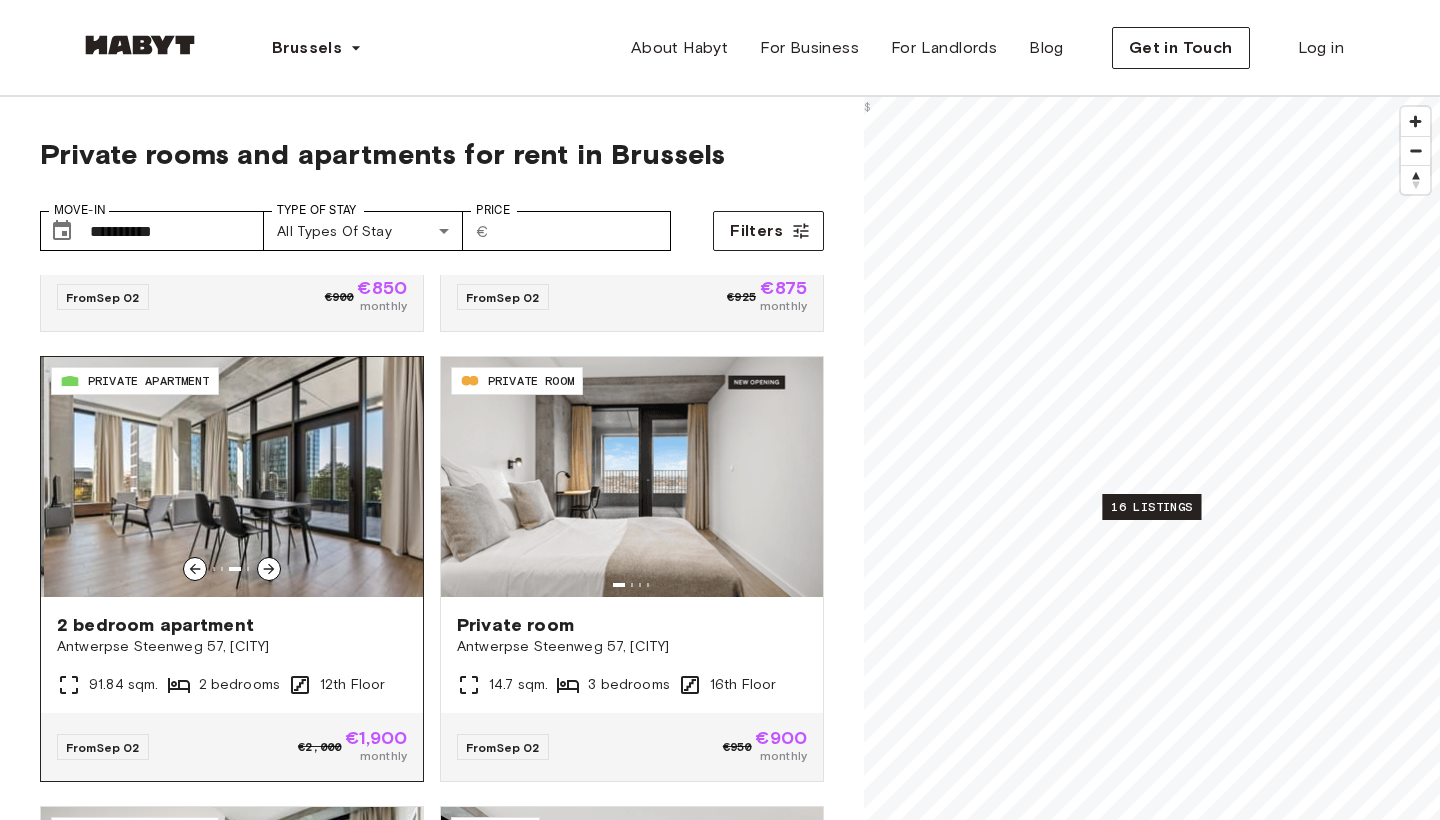 click 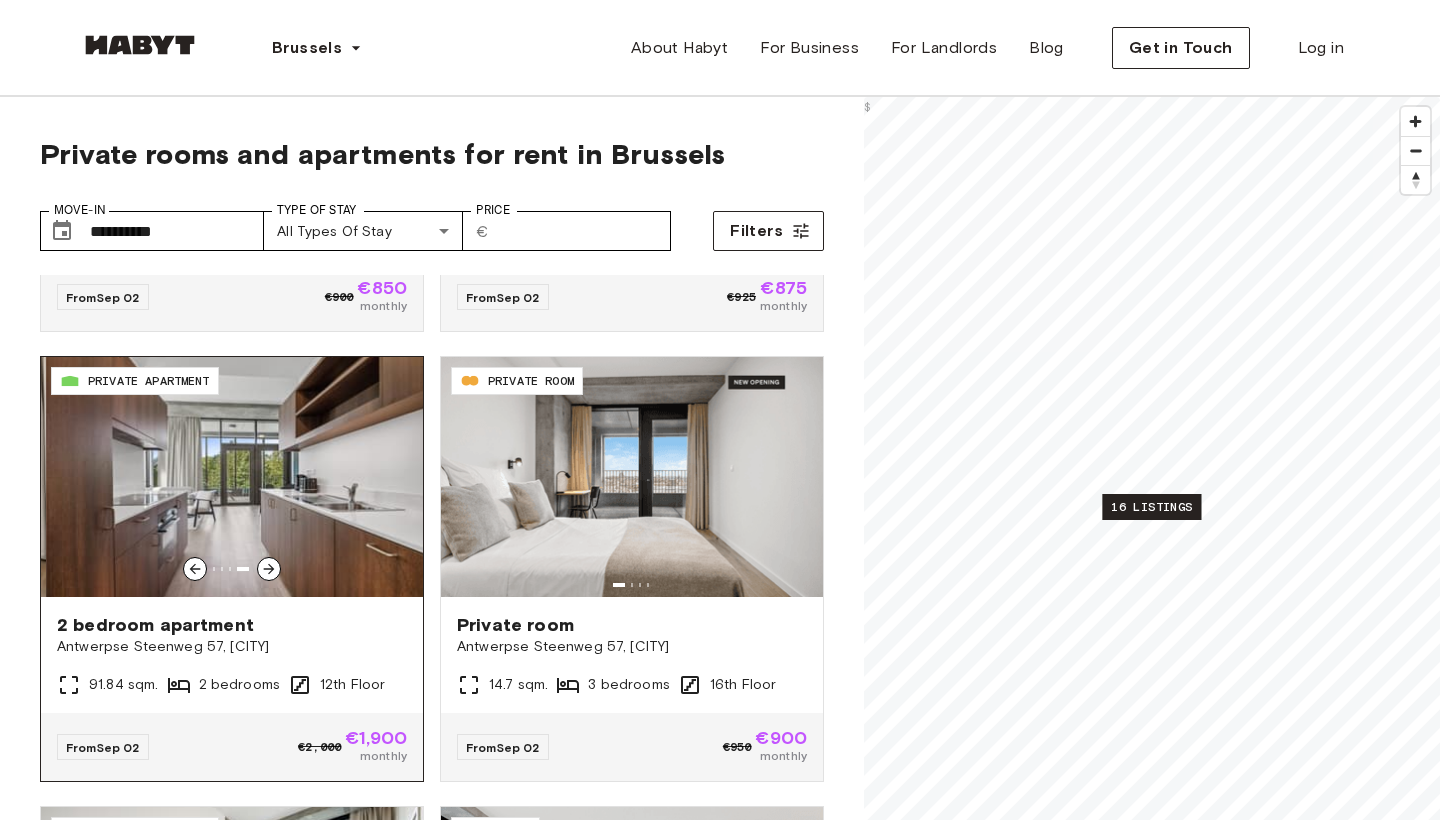 click 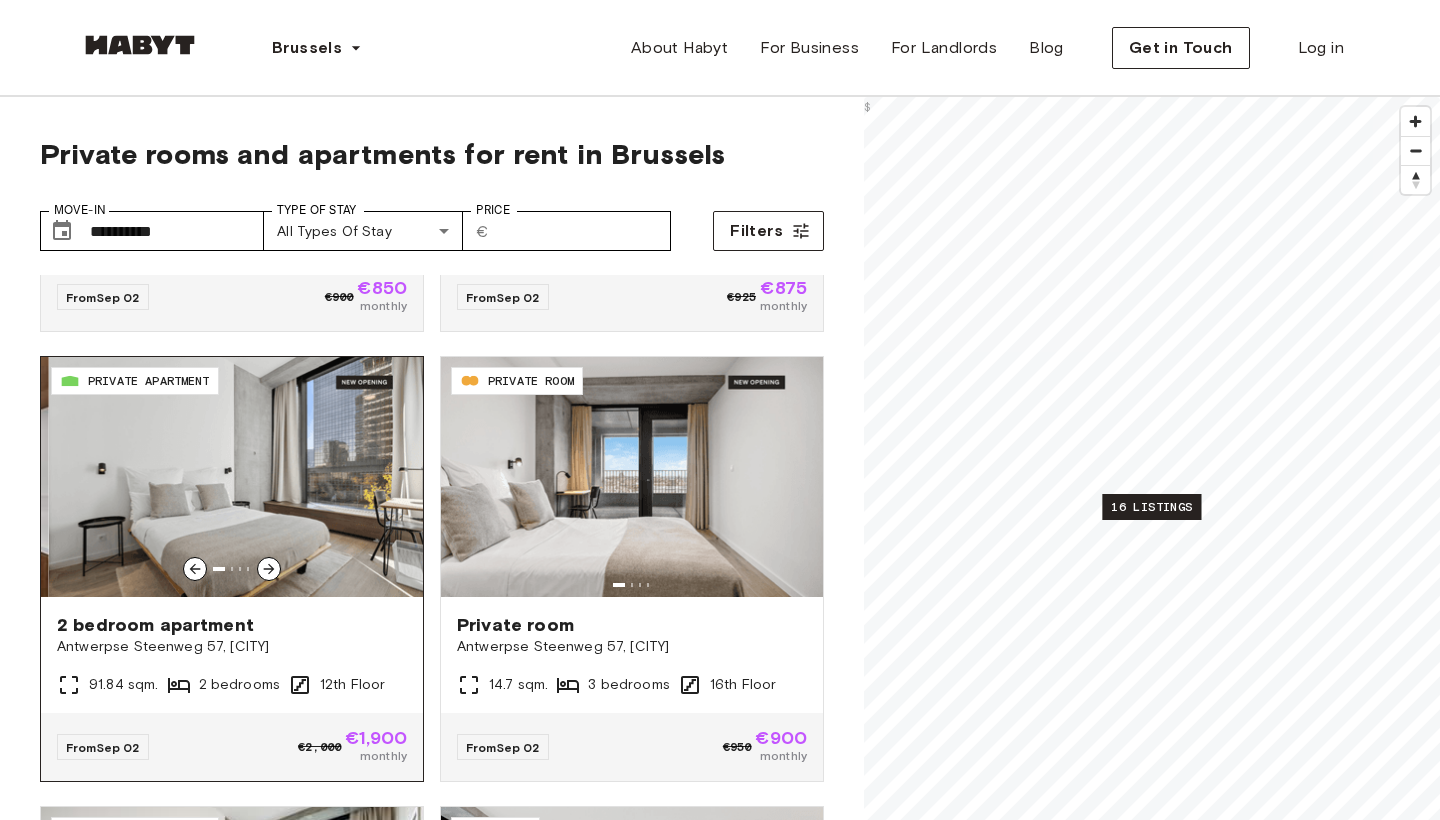 click 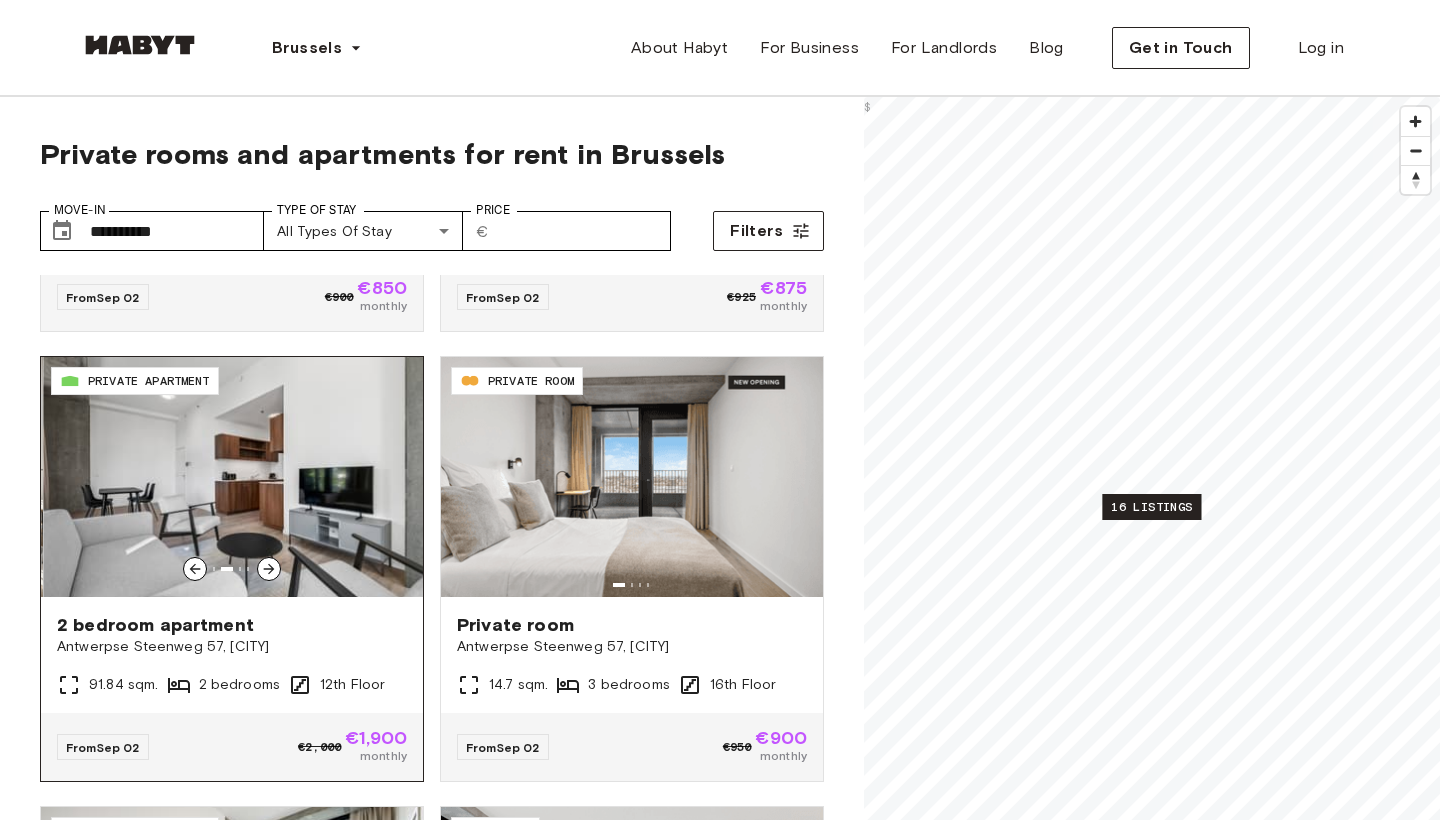 click 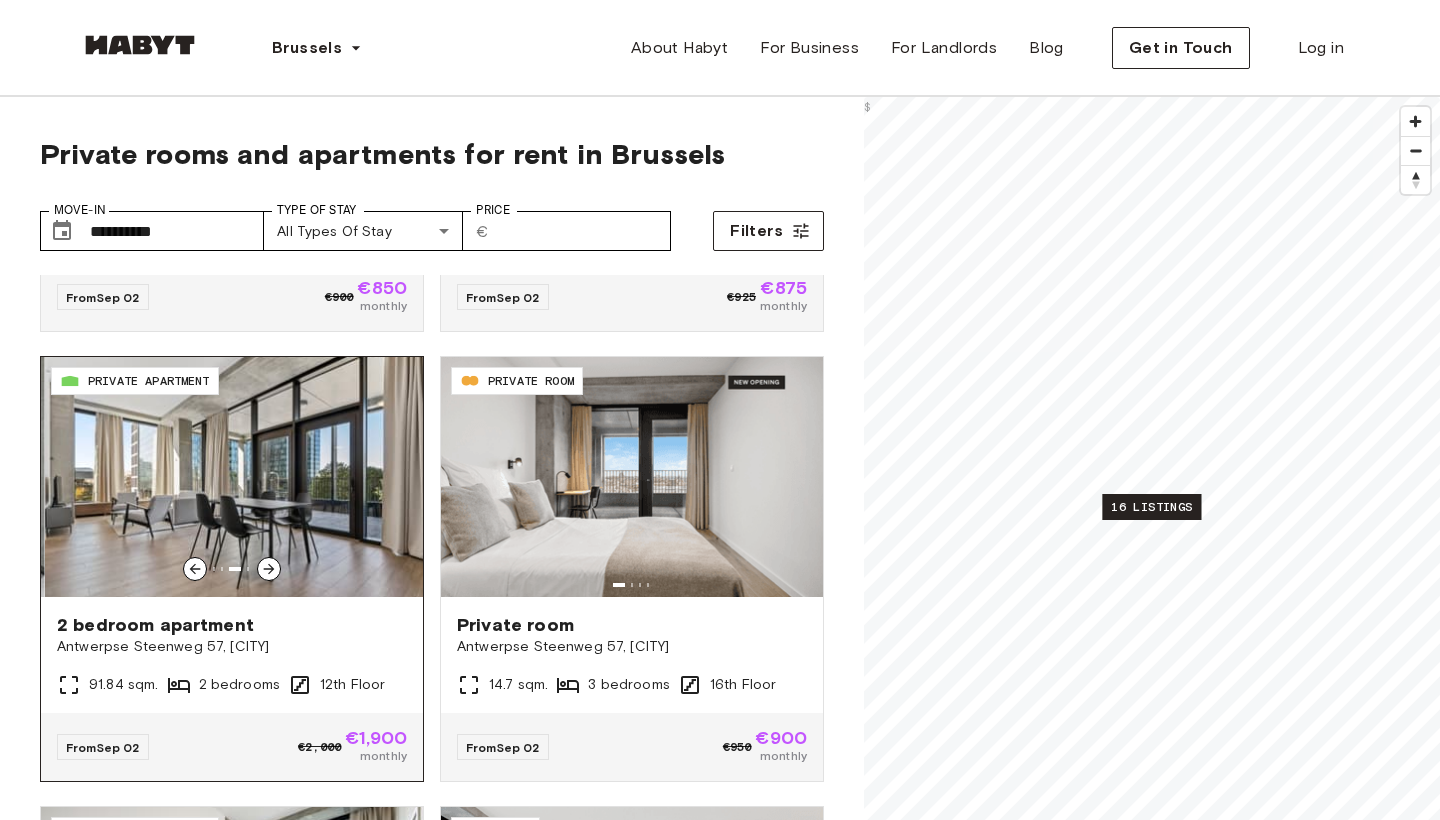 click 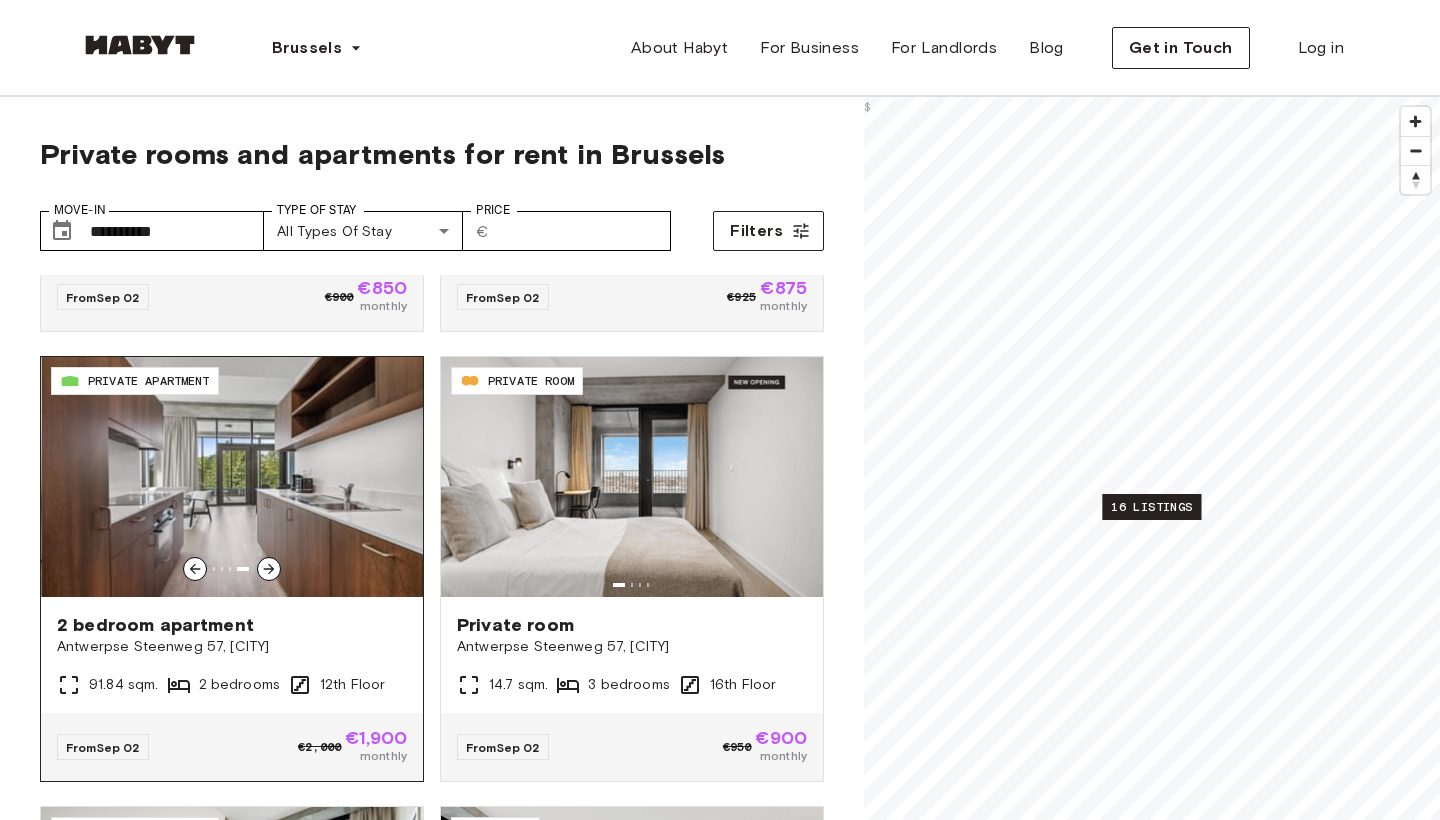 click 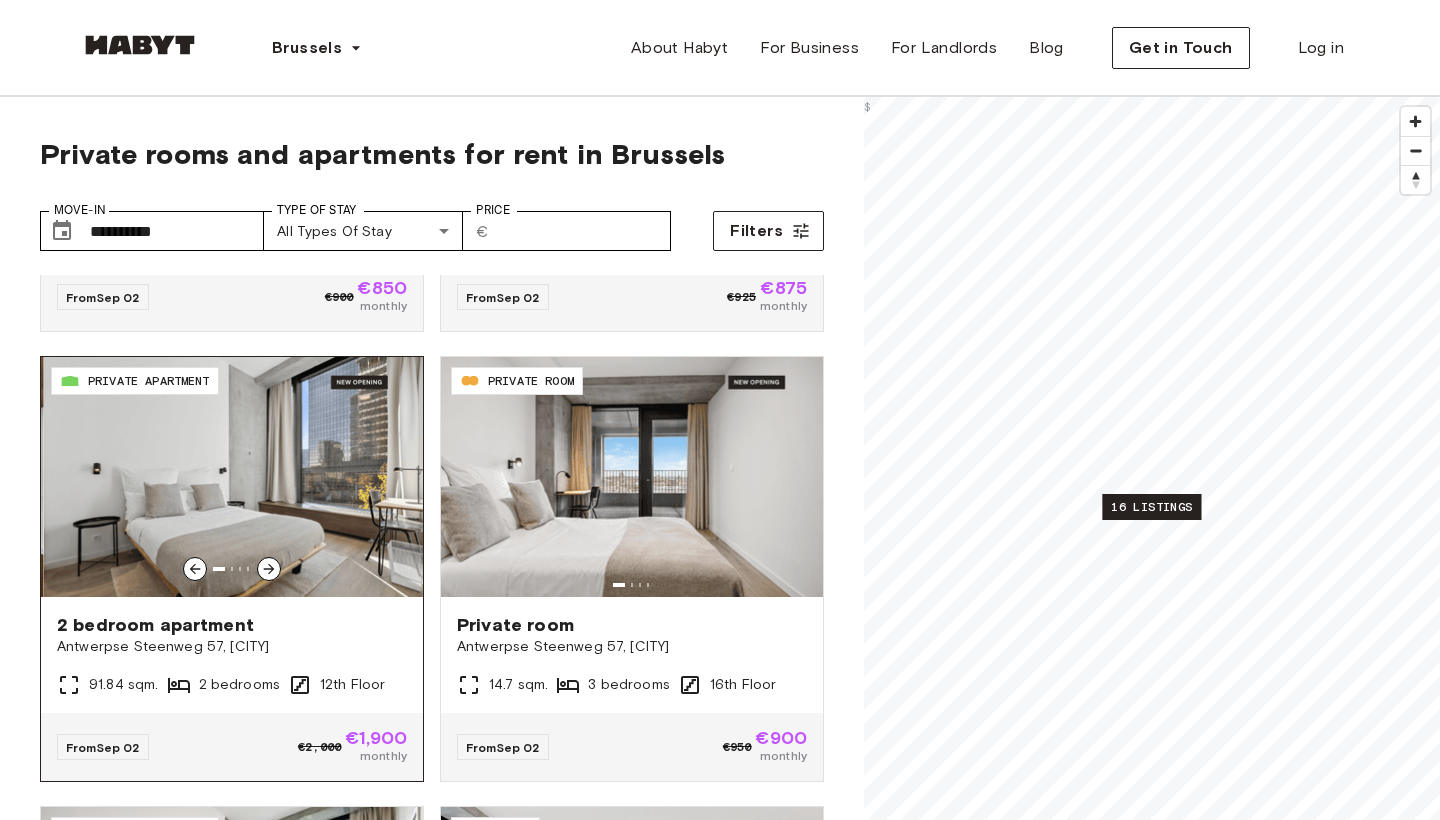 click 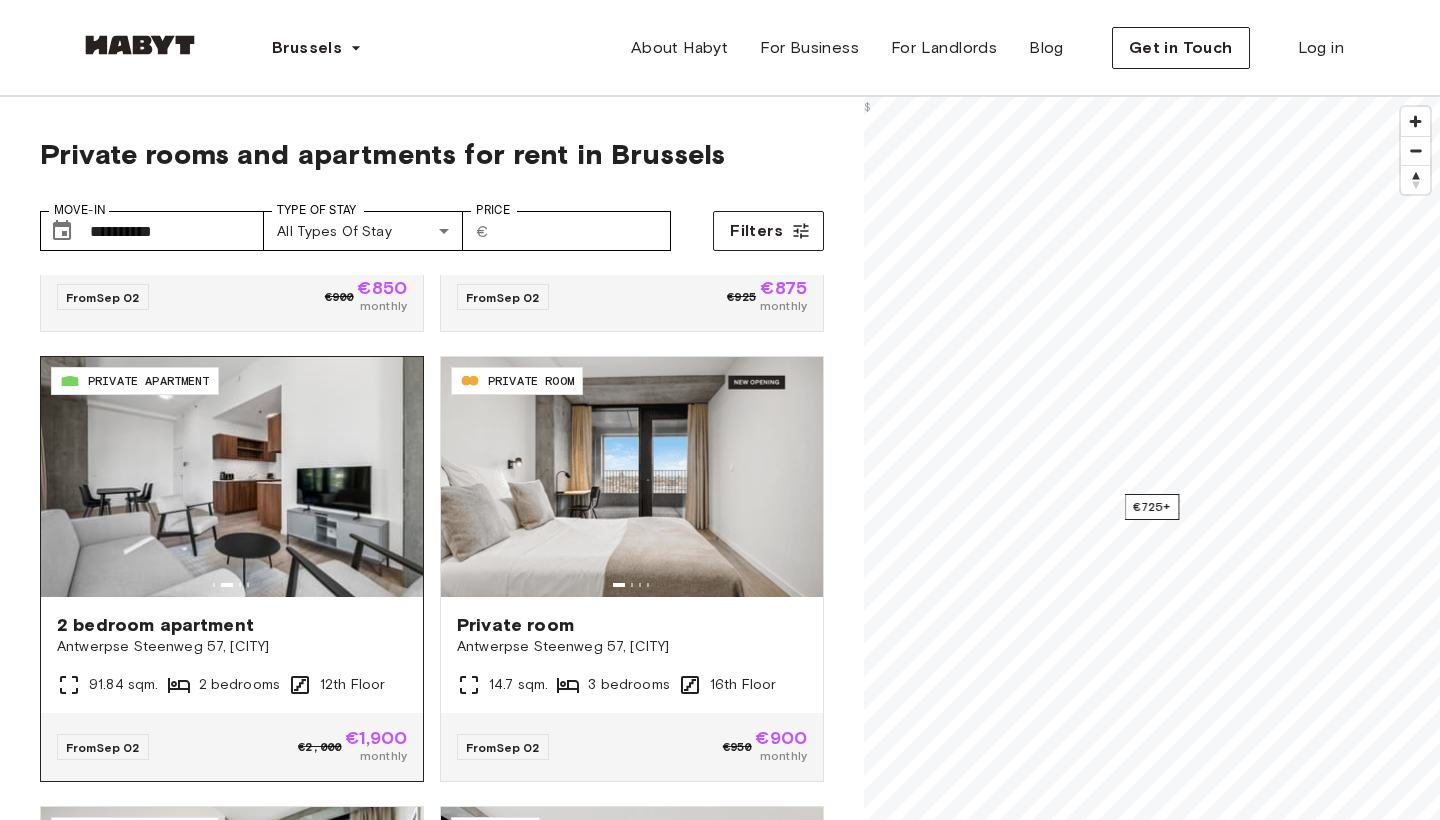 scroll, scrollTop: 0, scrollLeft: 0, axis: both 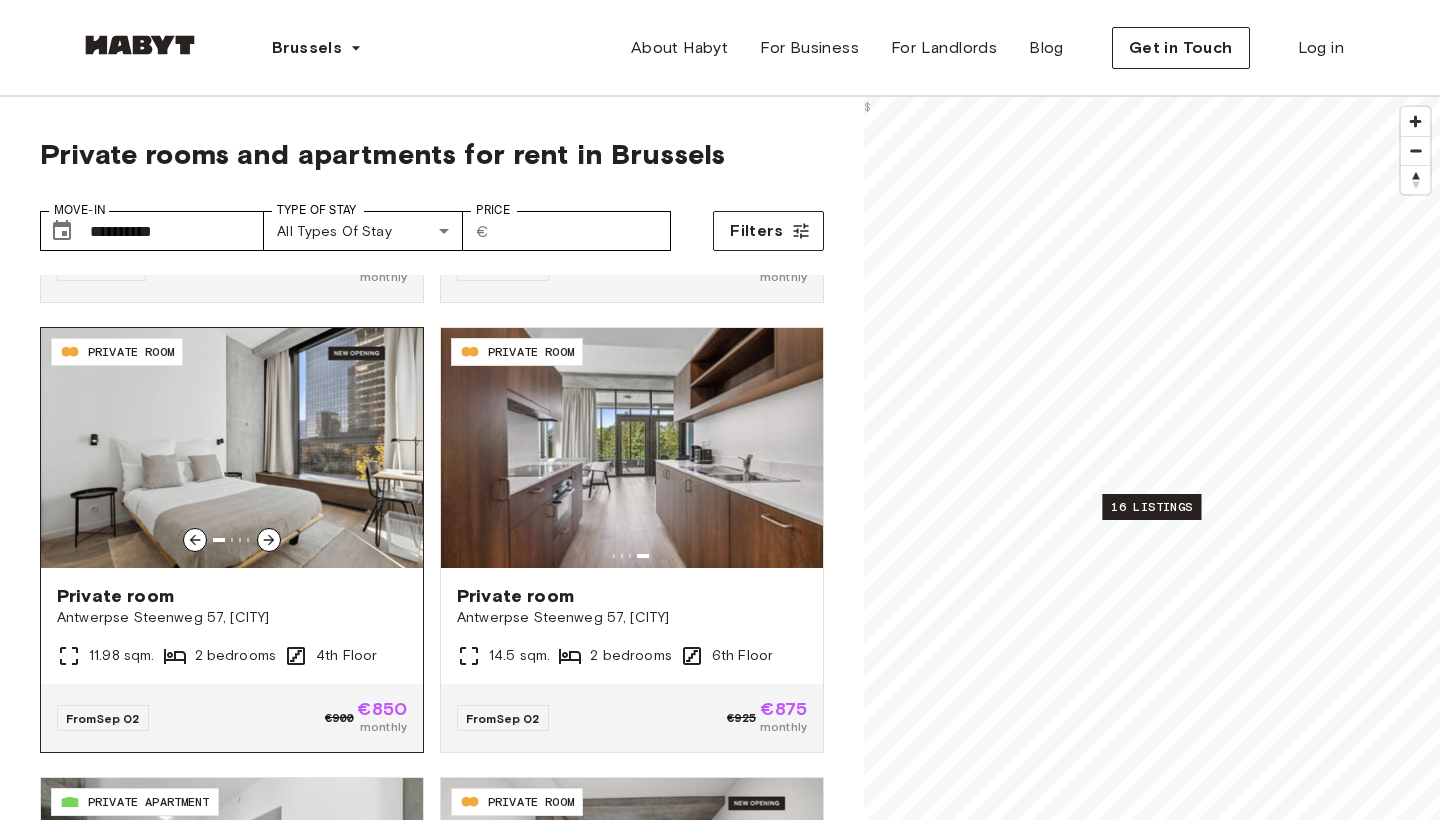 click 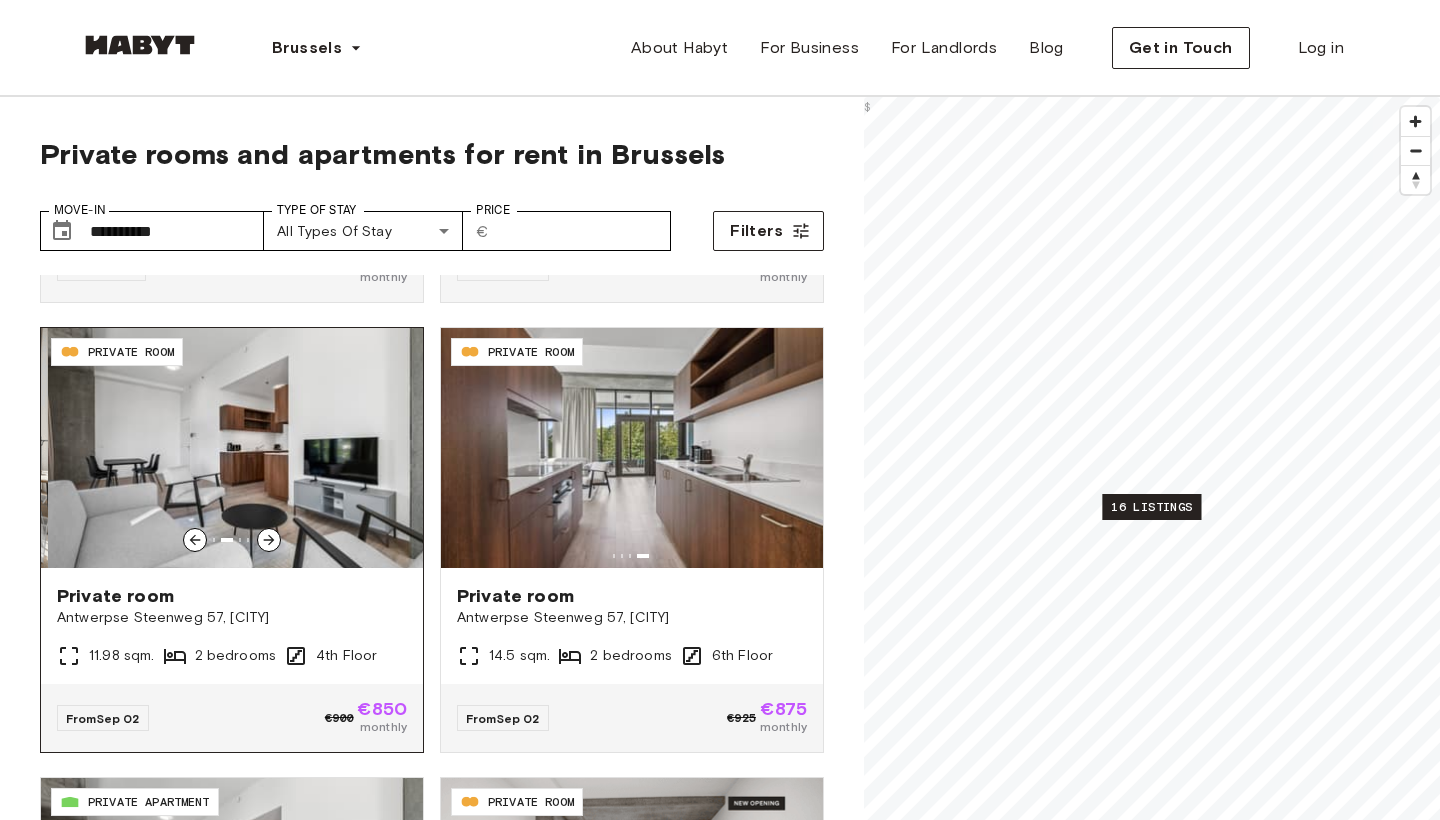 click 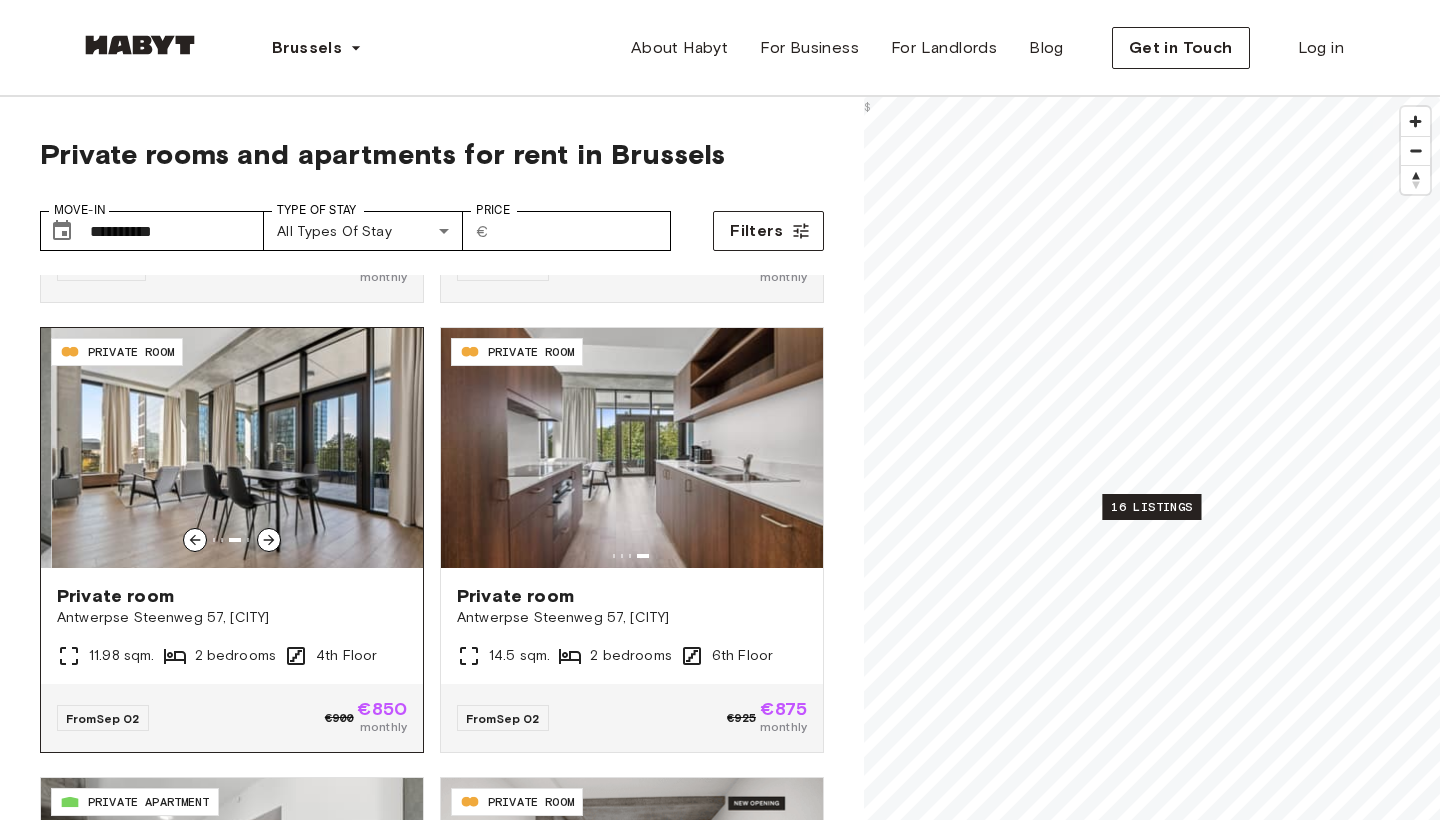 click 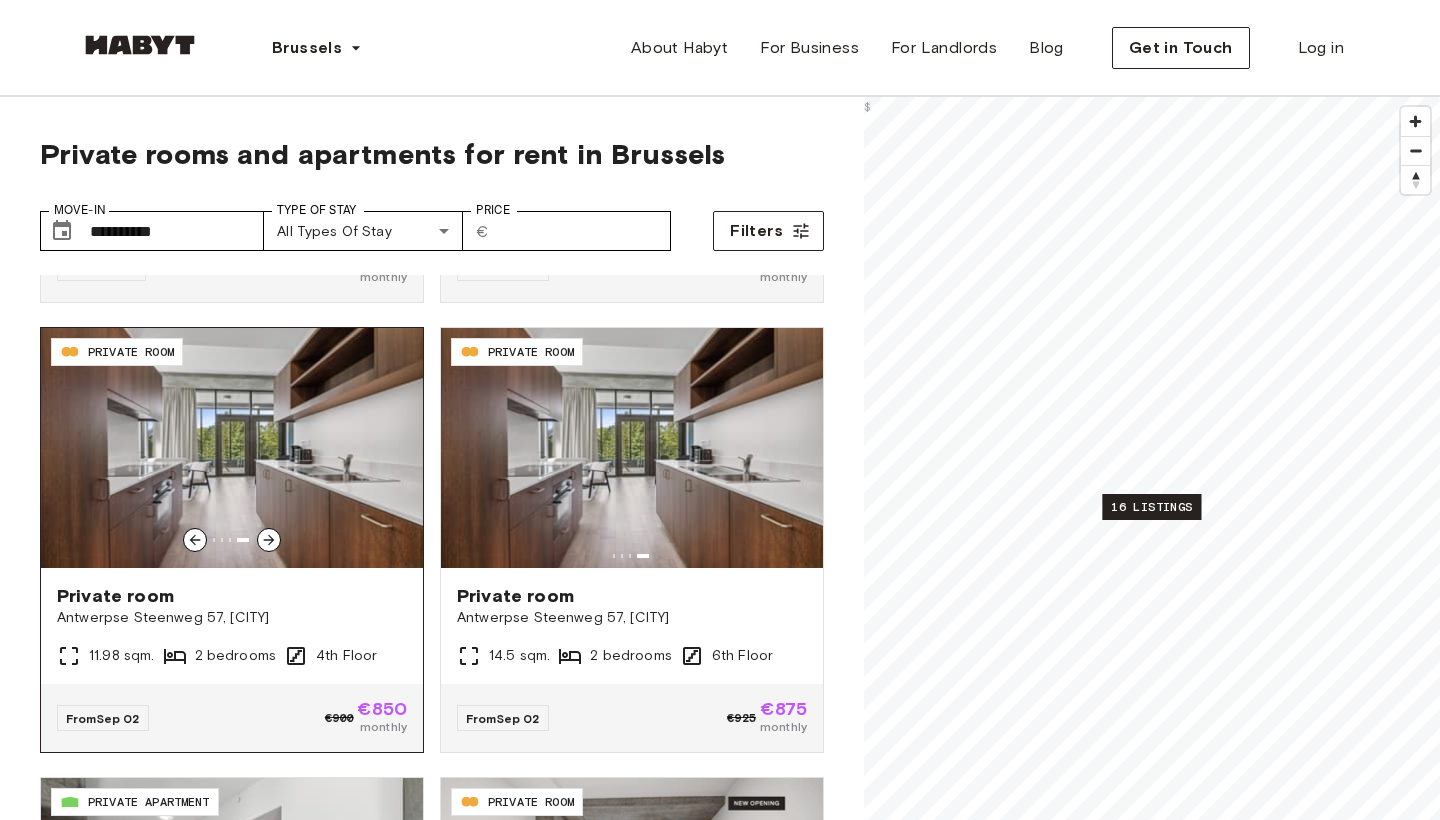 click 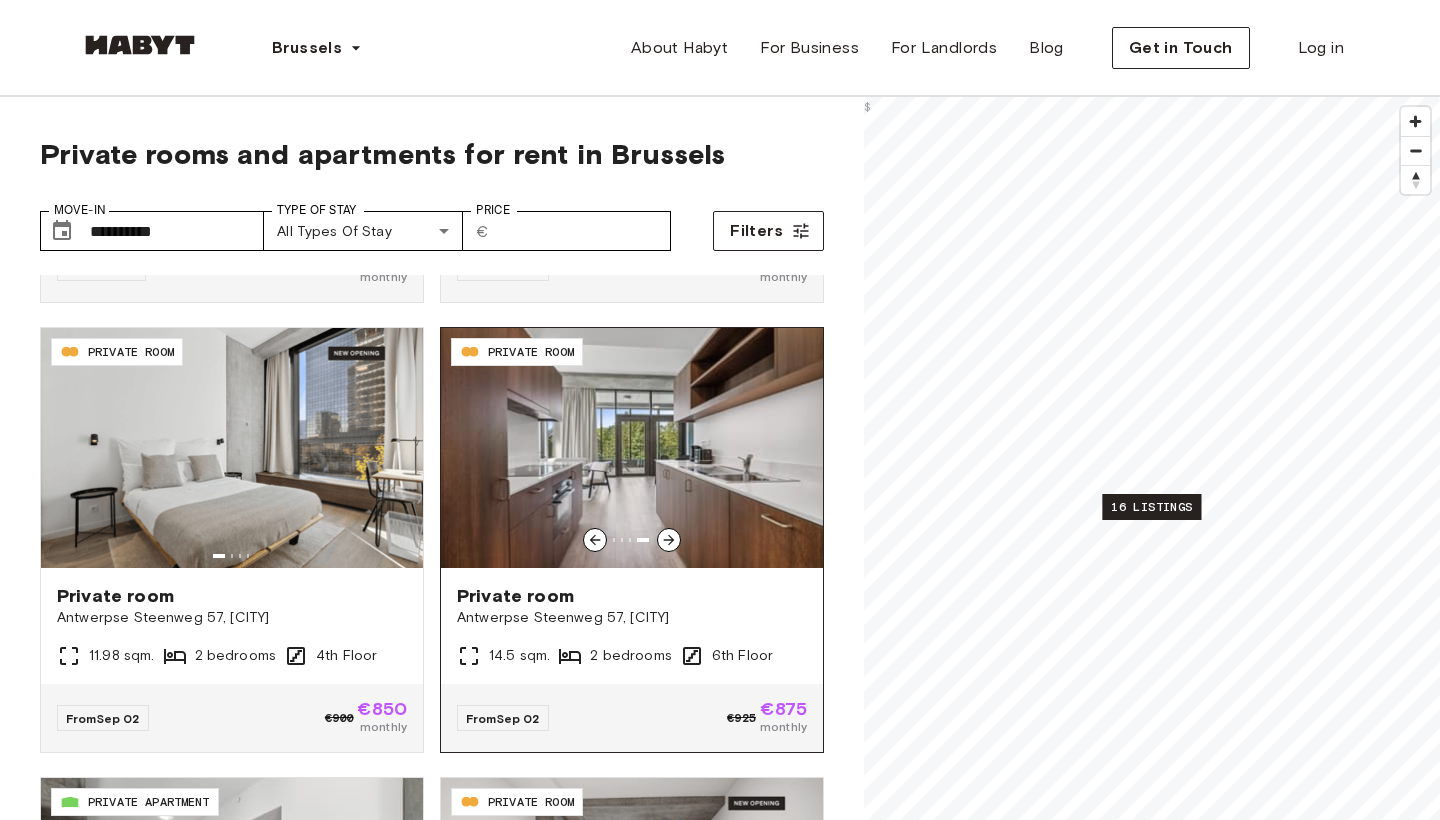 click 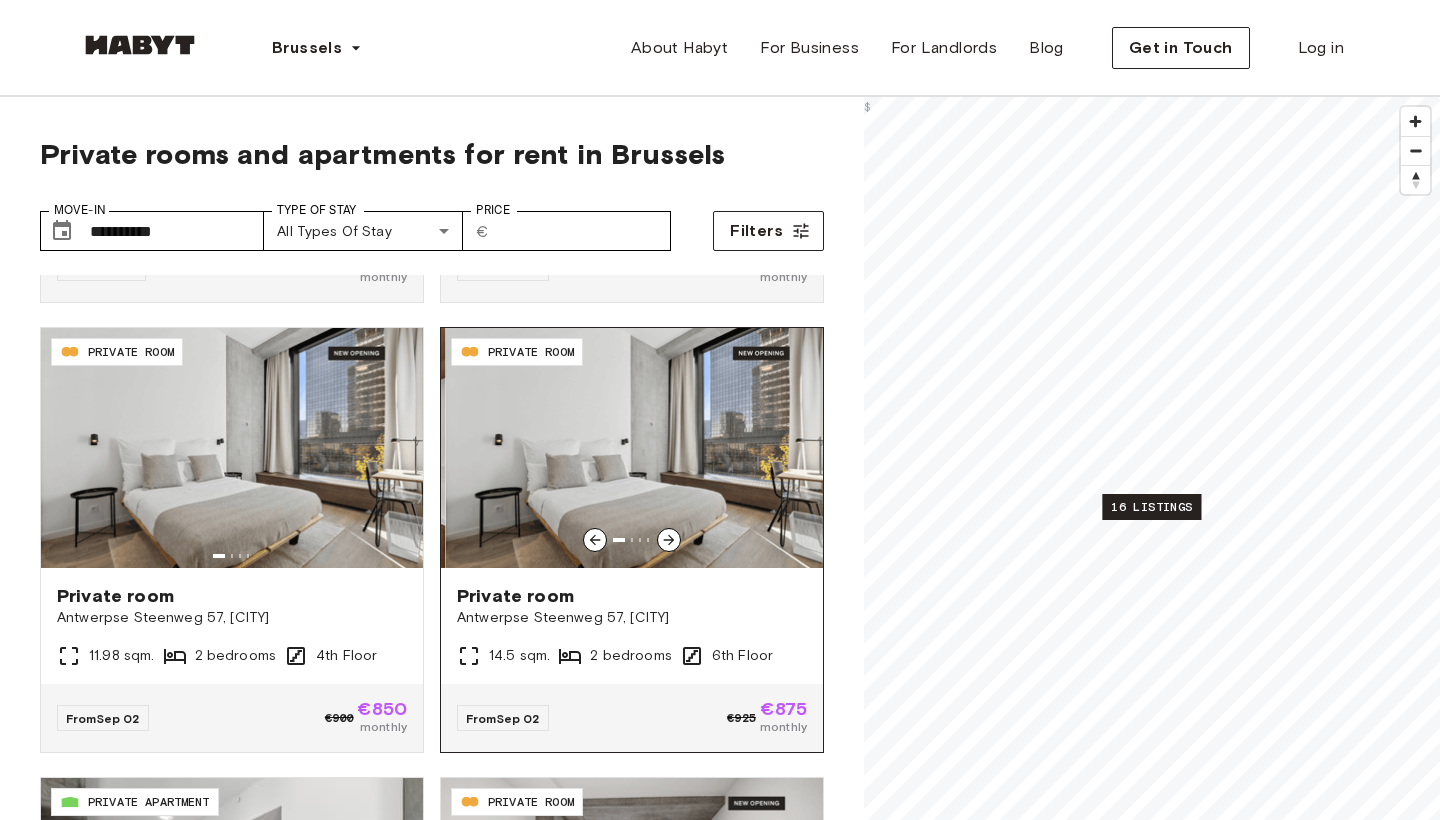click 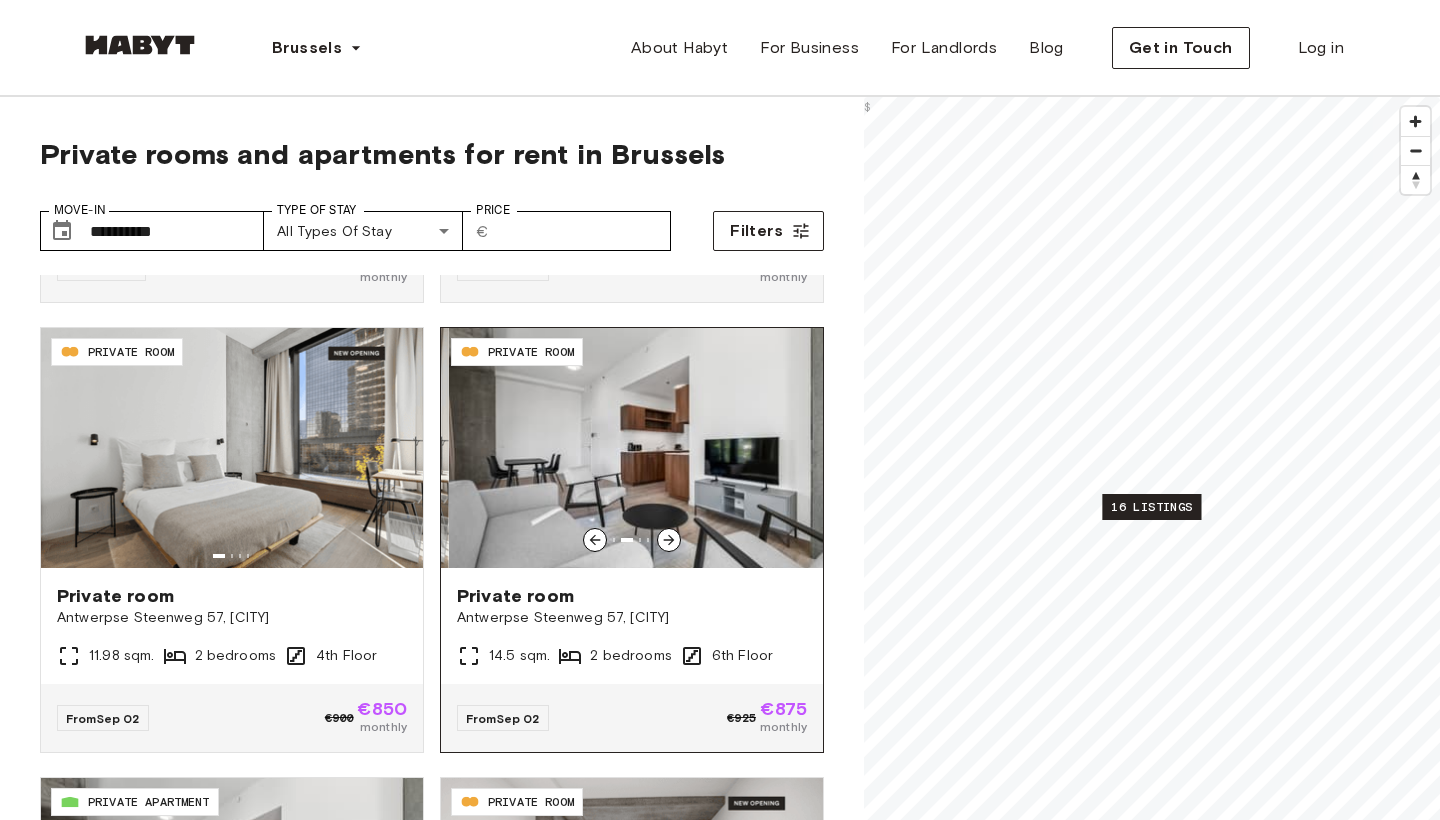 click 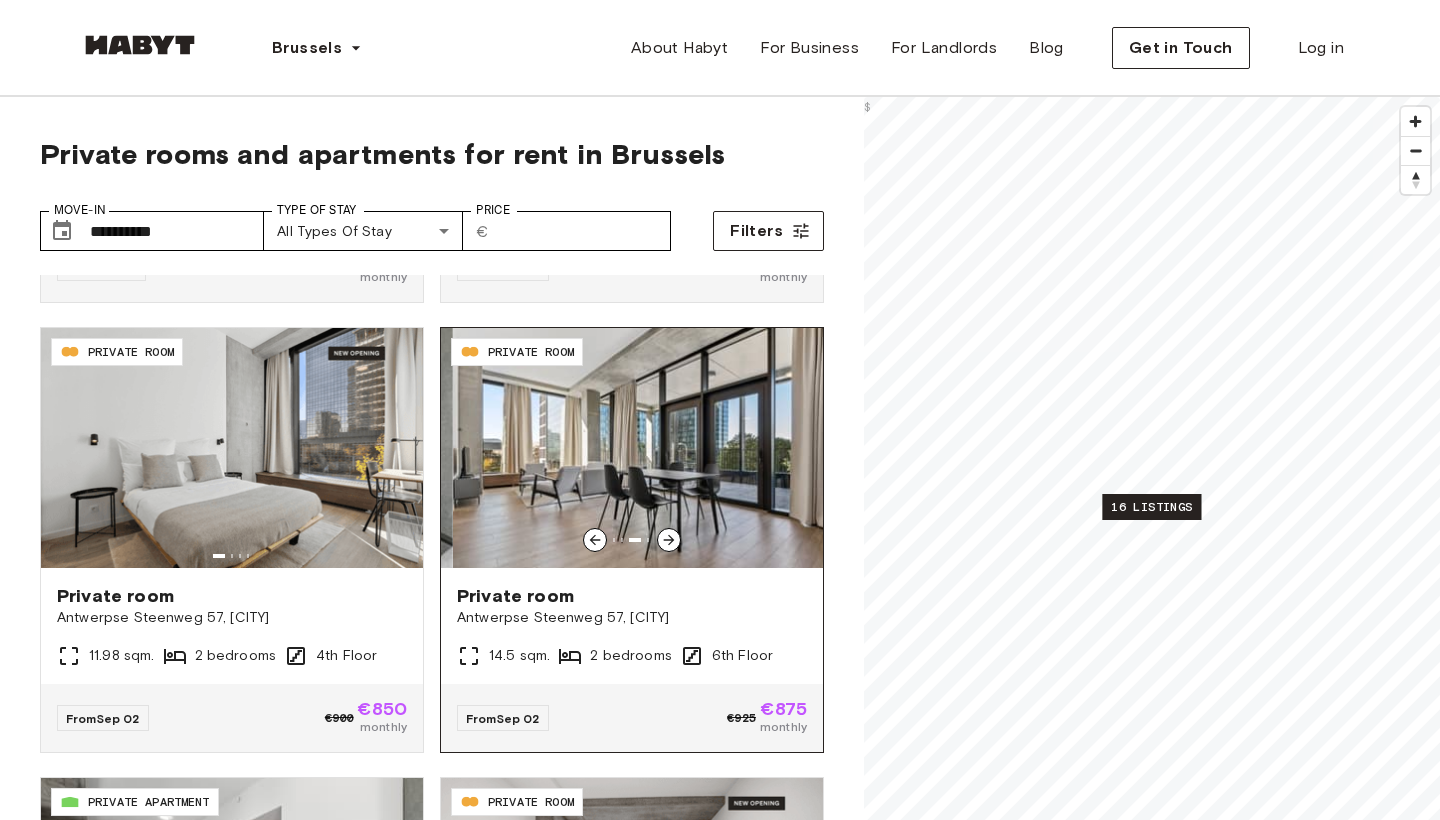 click 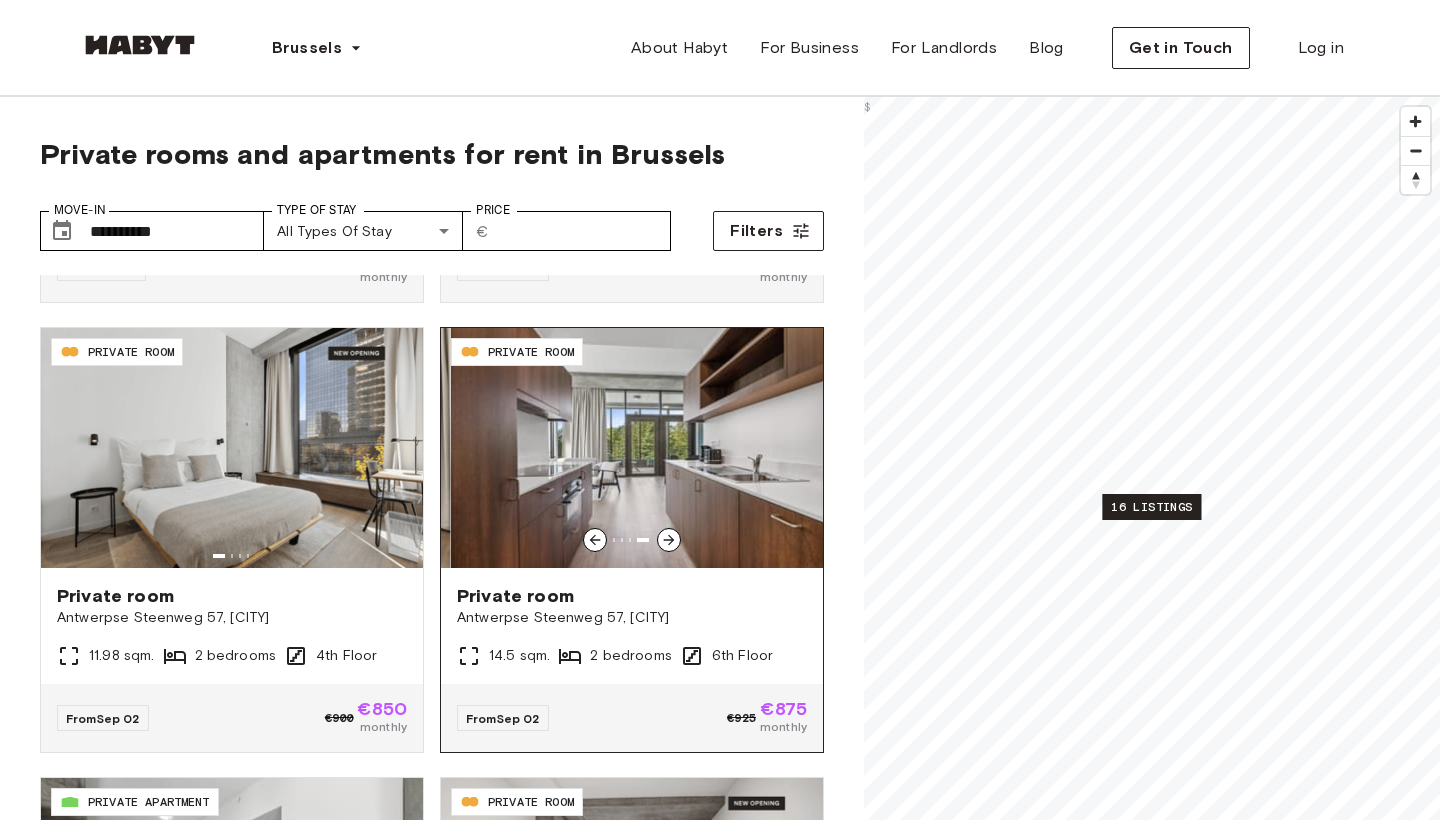 click 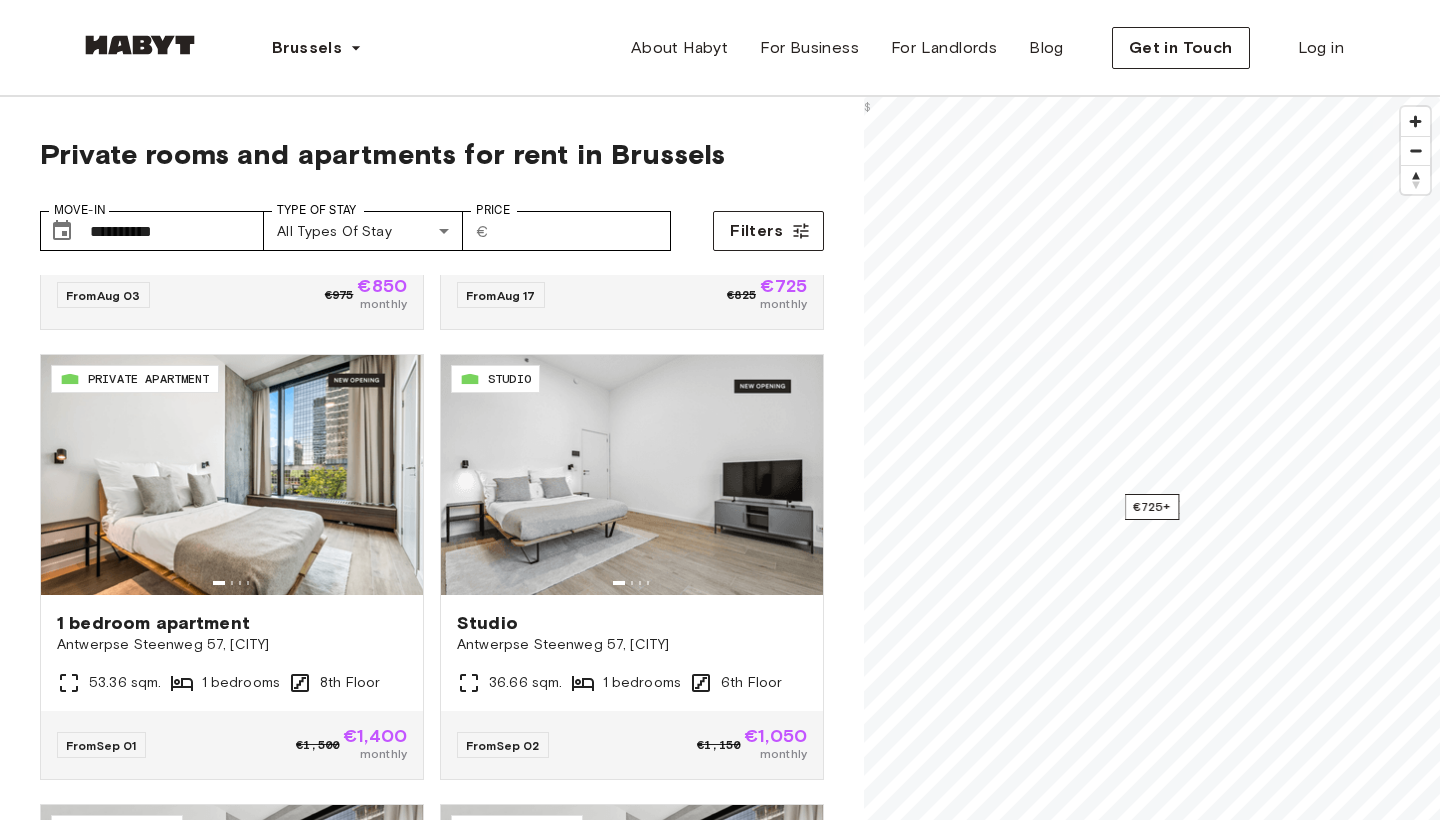scroll, scrollTop: 1270, scrollLeft: 0, axis: vertical 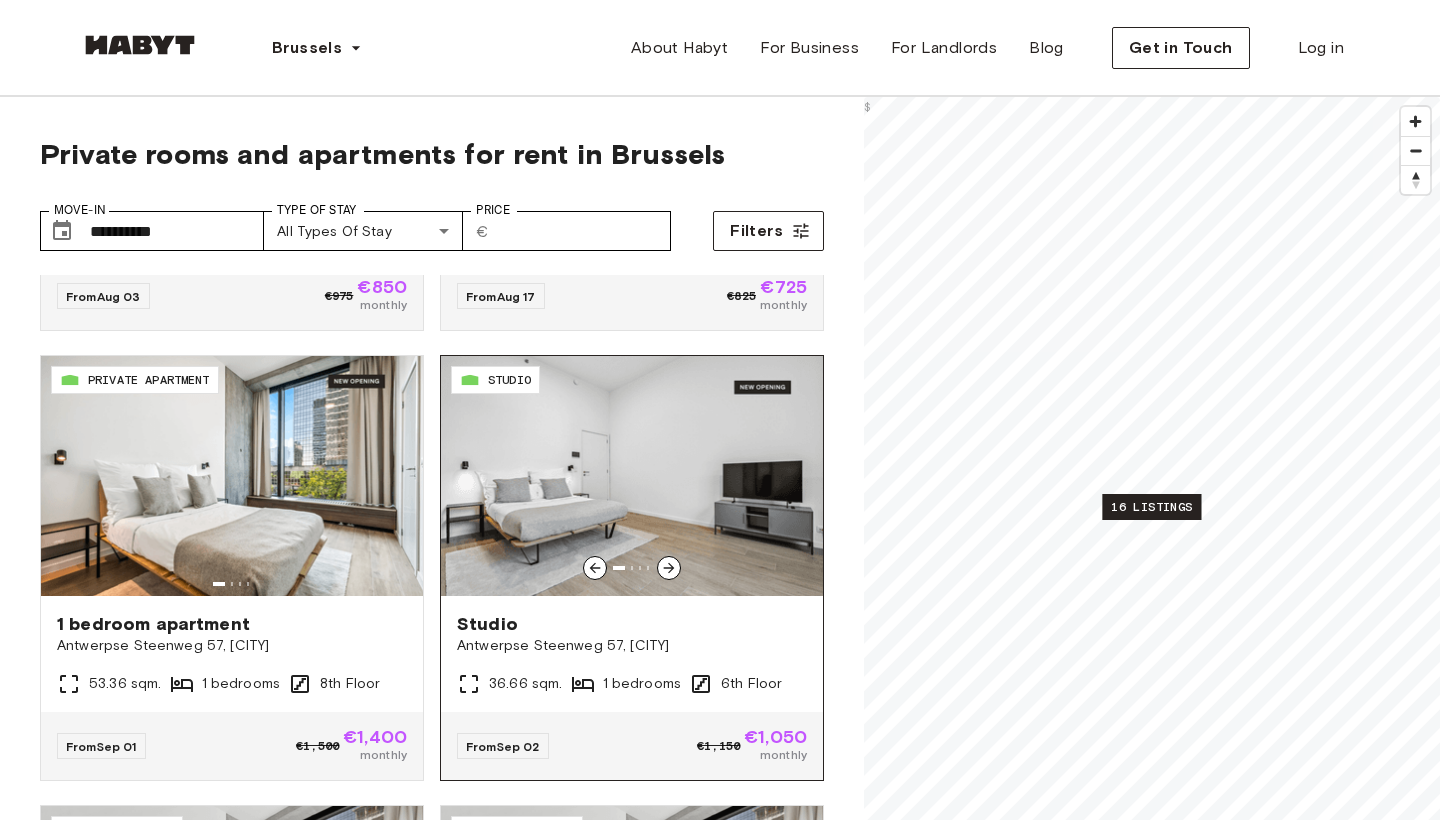 click 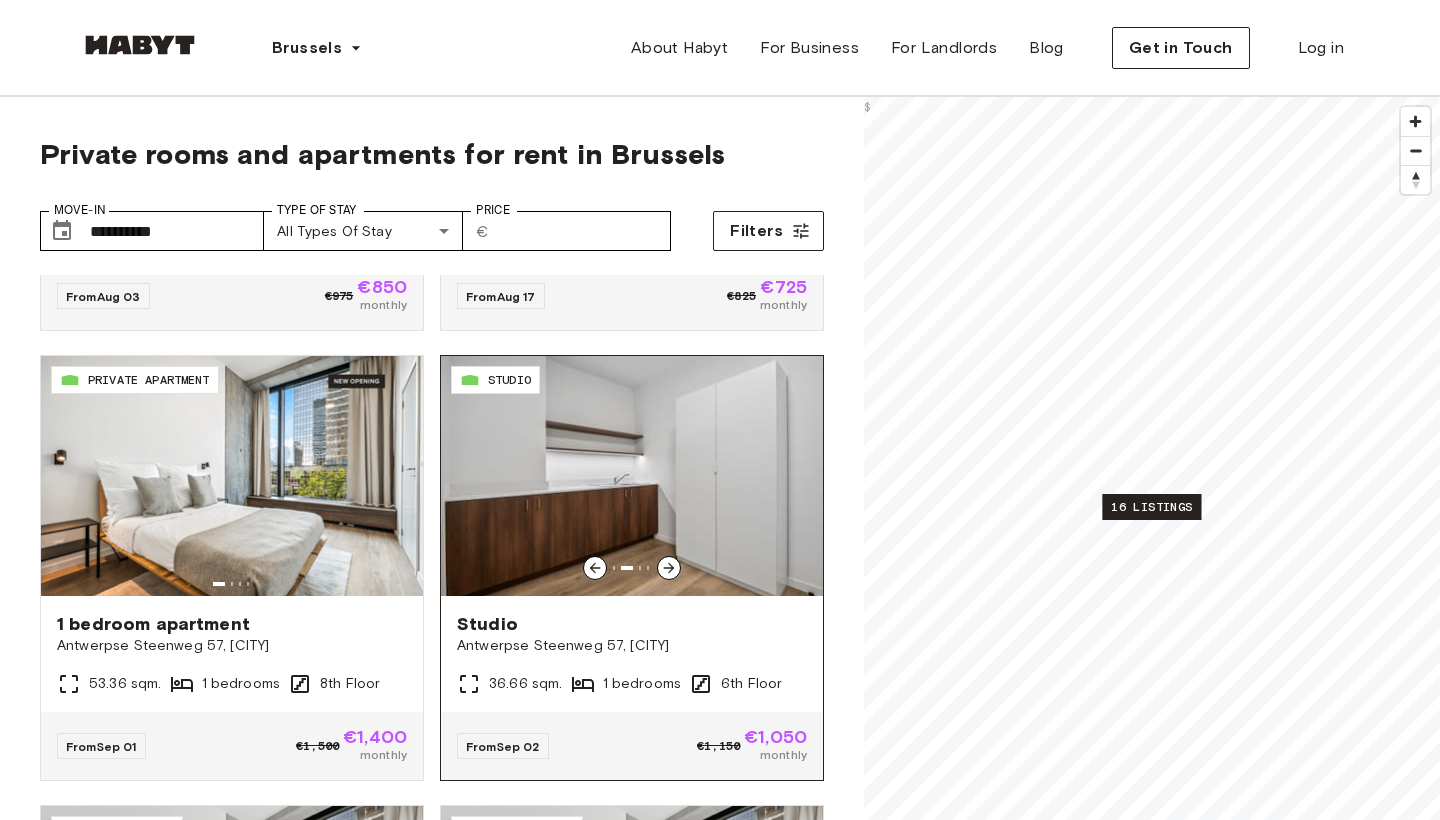 click 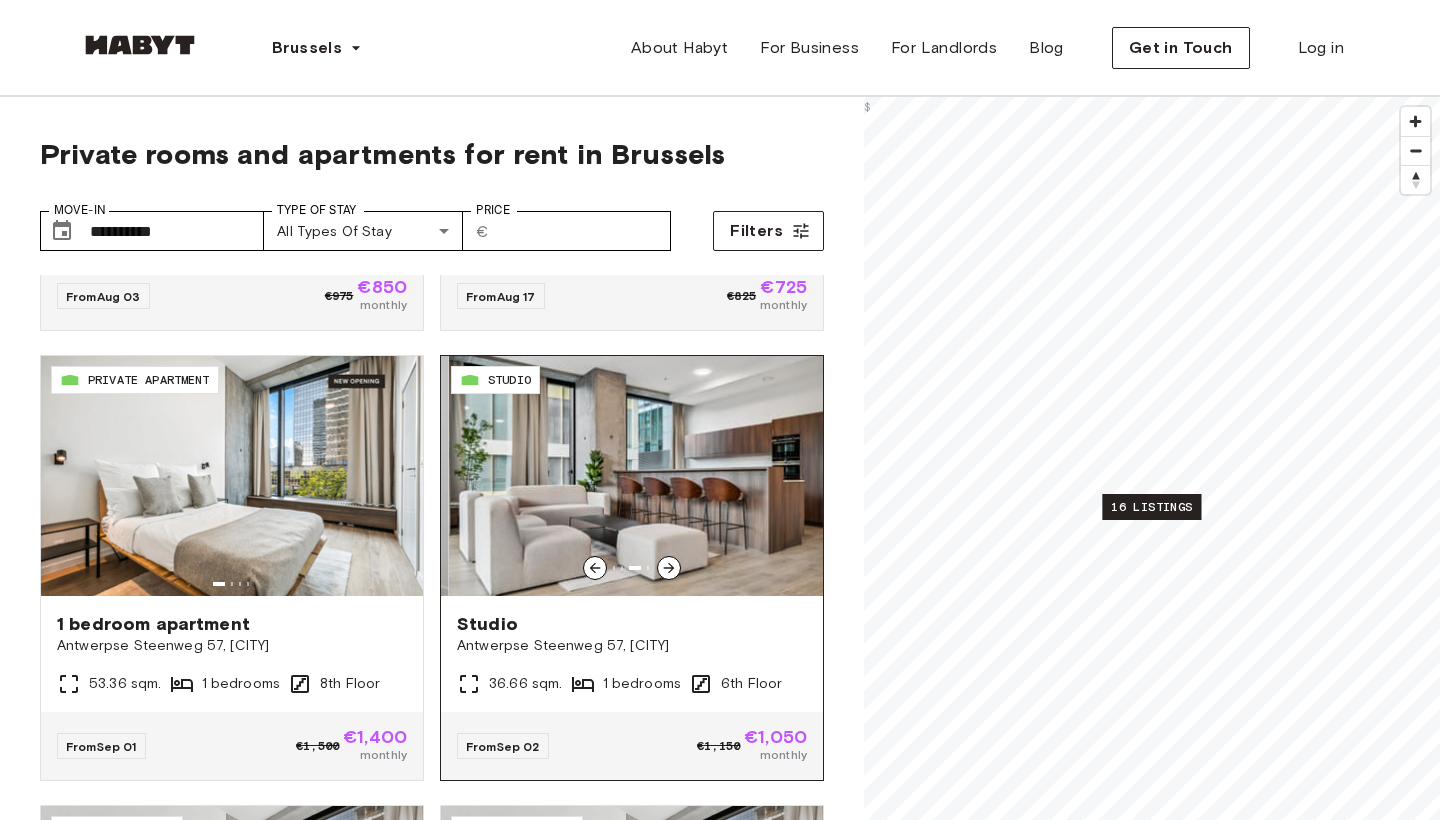 click 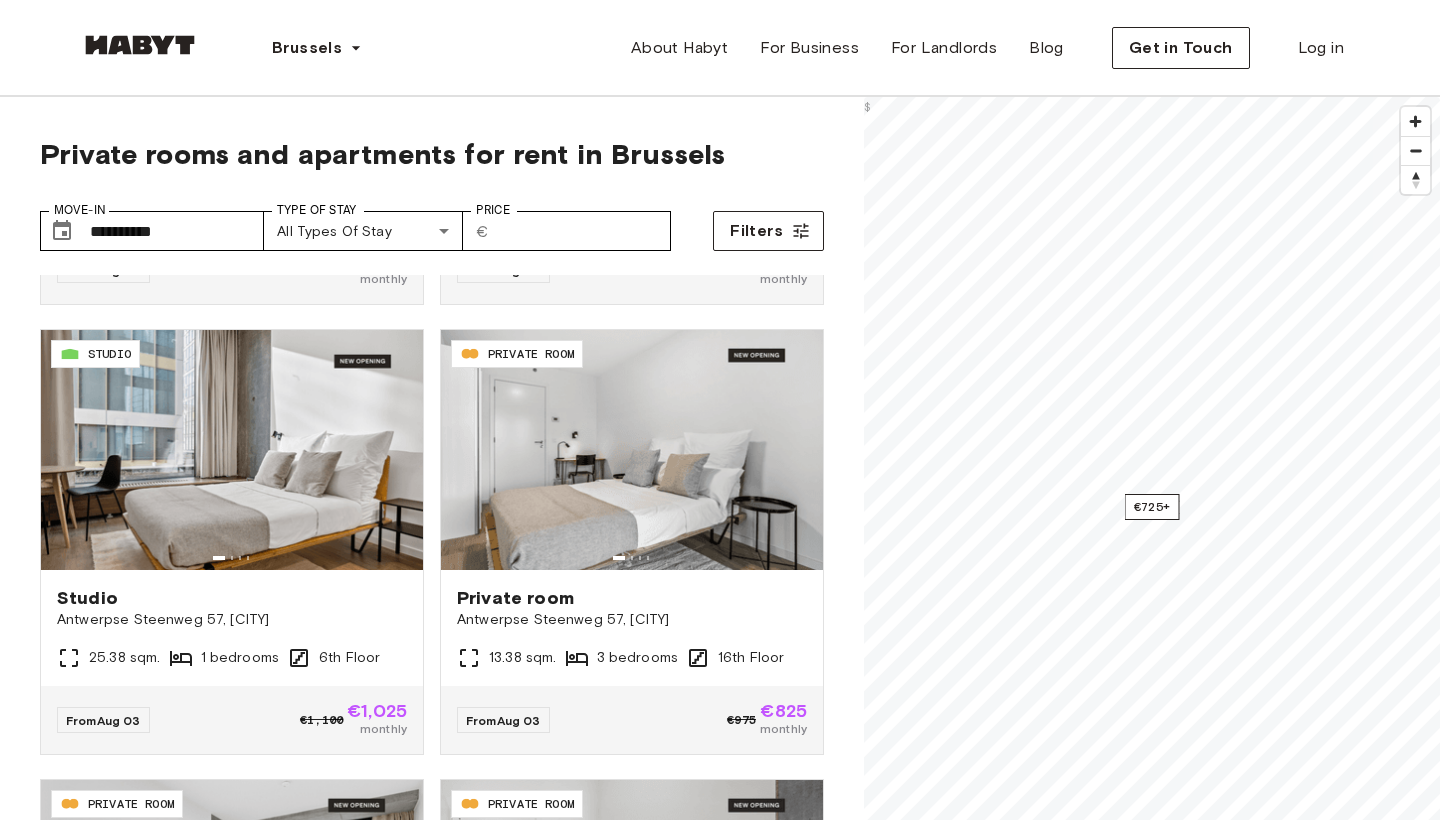 scroll, scrollTop: 377, scrollLeft: 0, axis: vertical 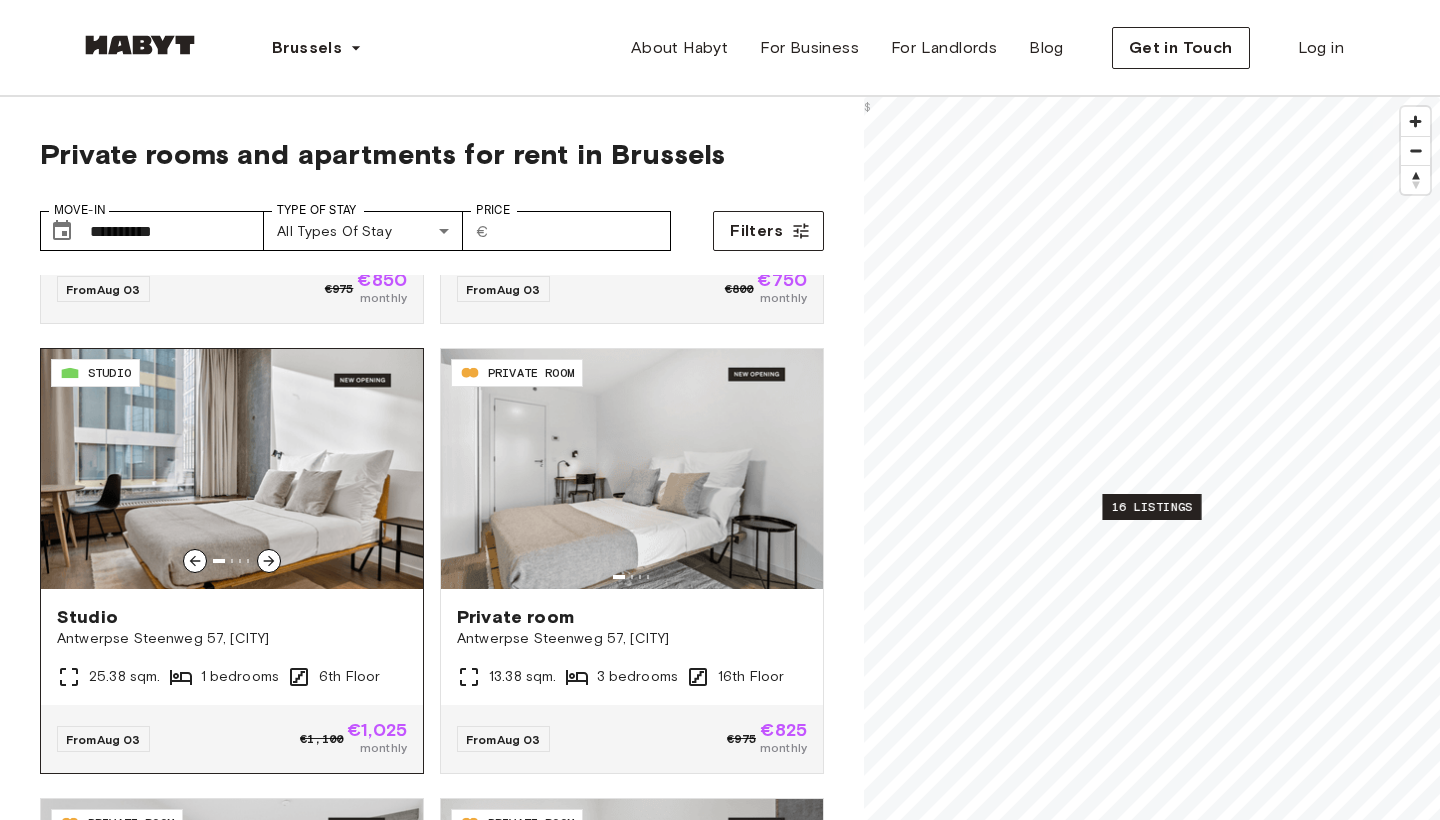 click 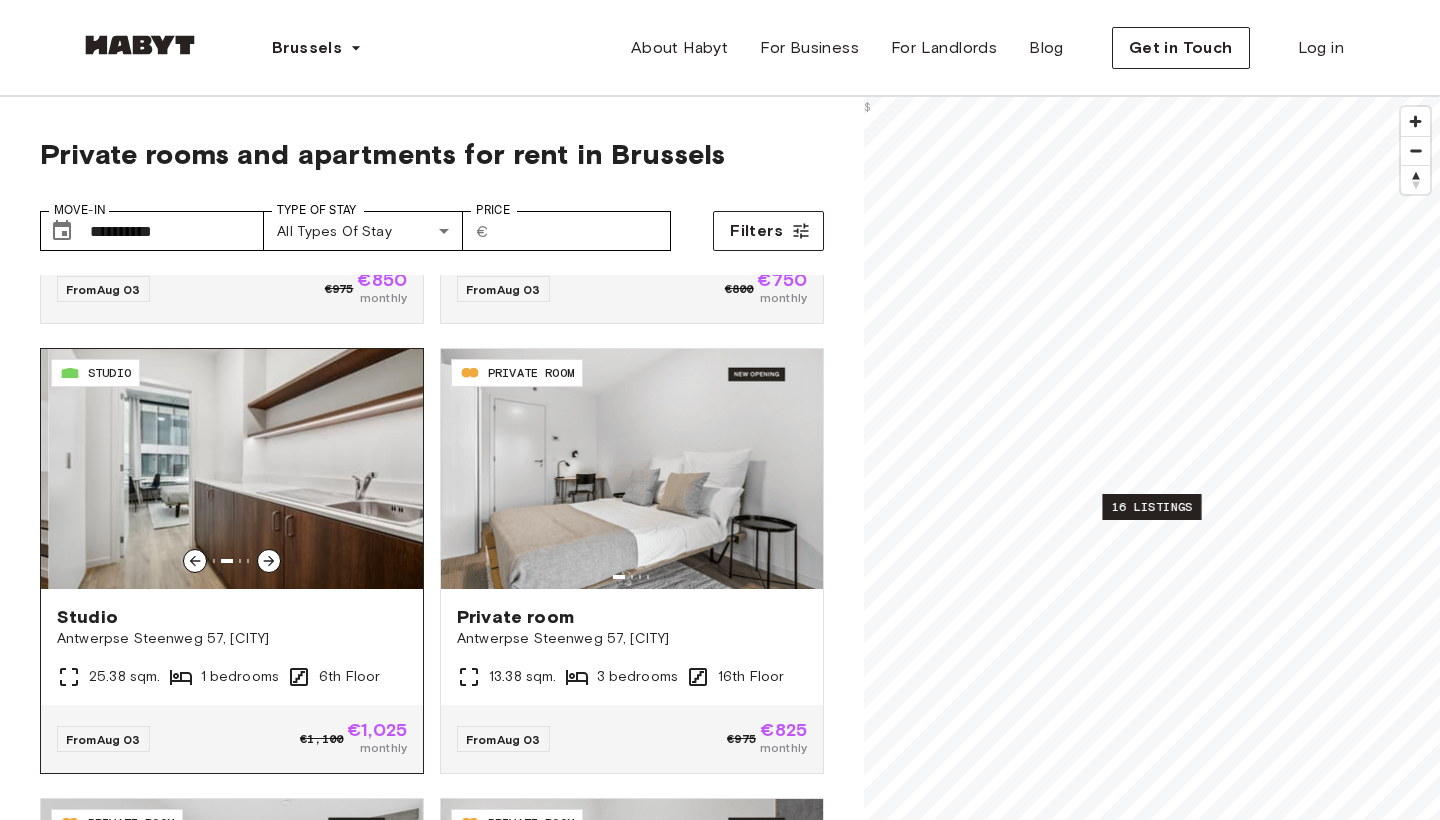 click 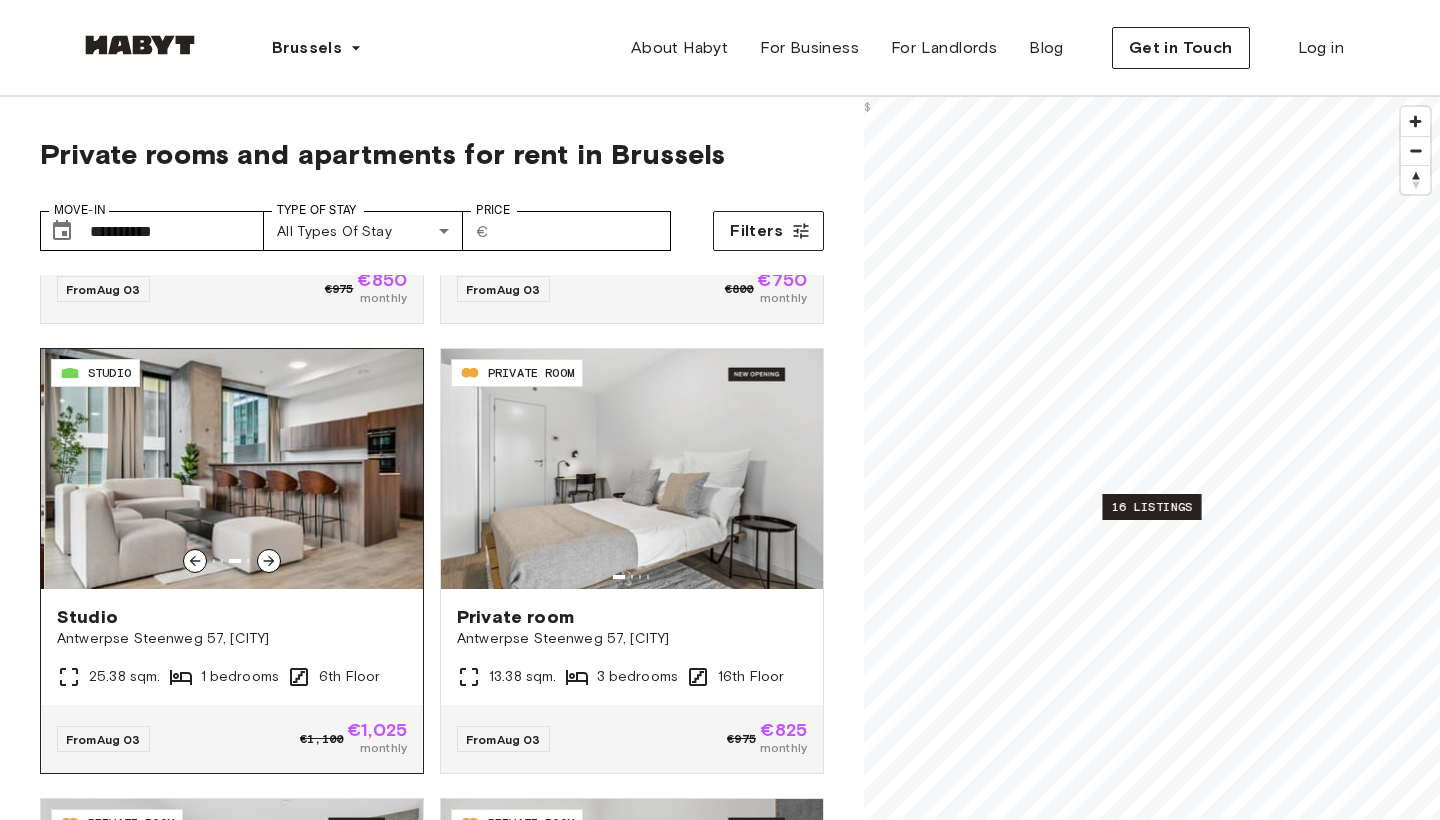 click 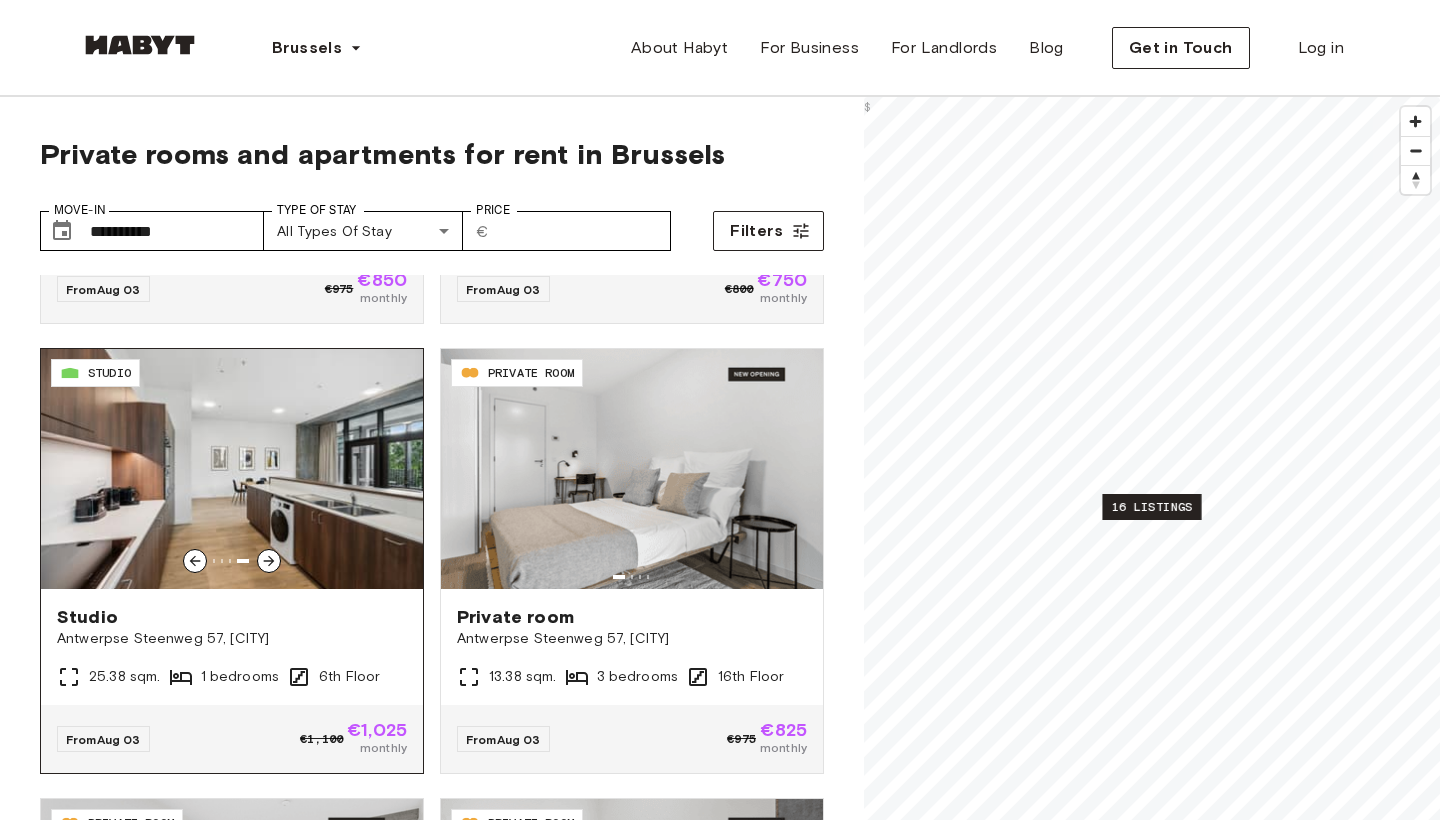click 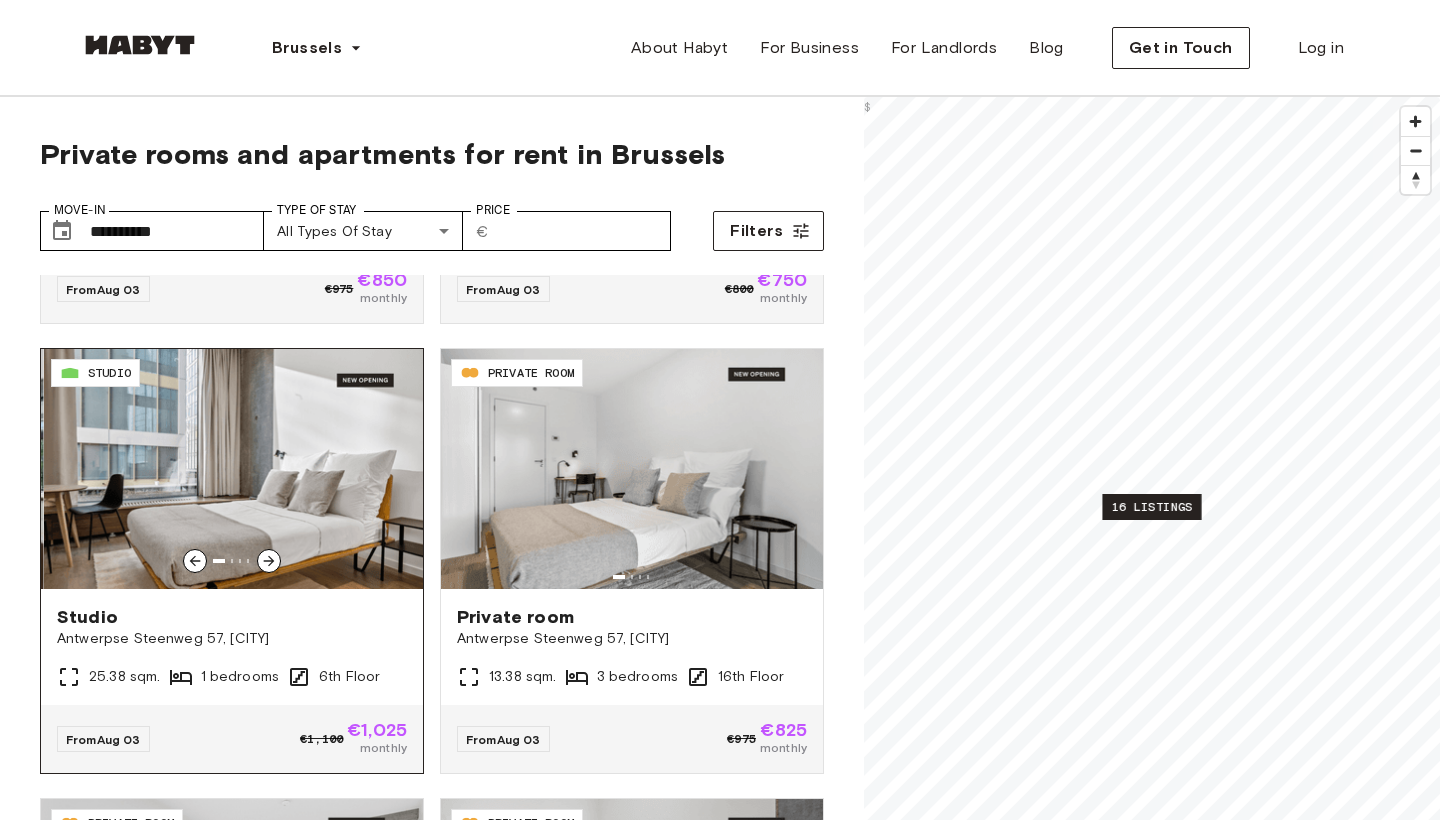 click 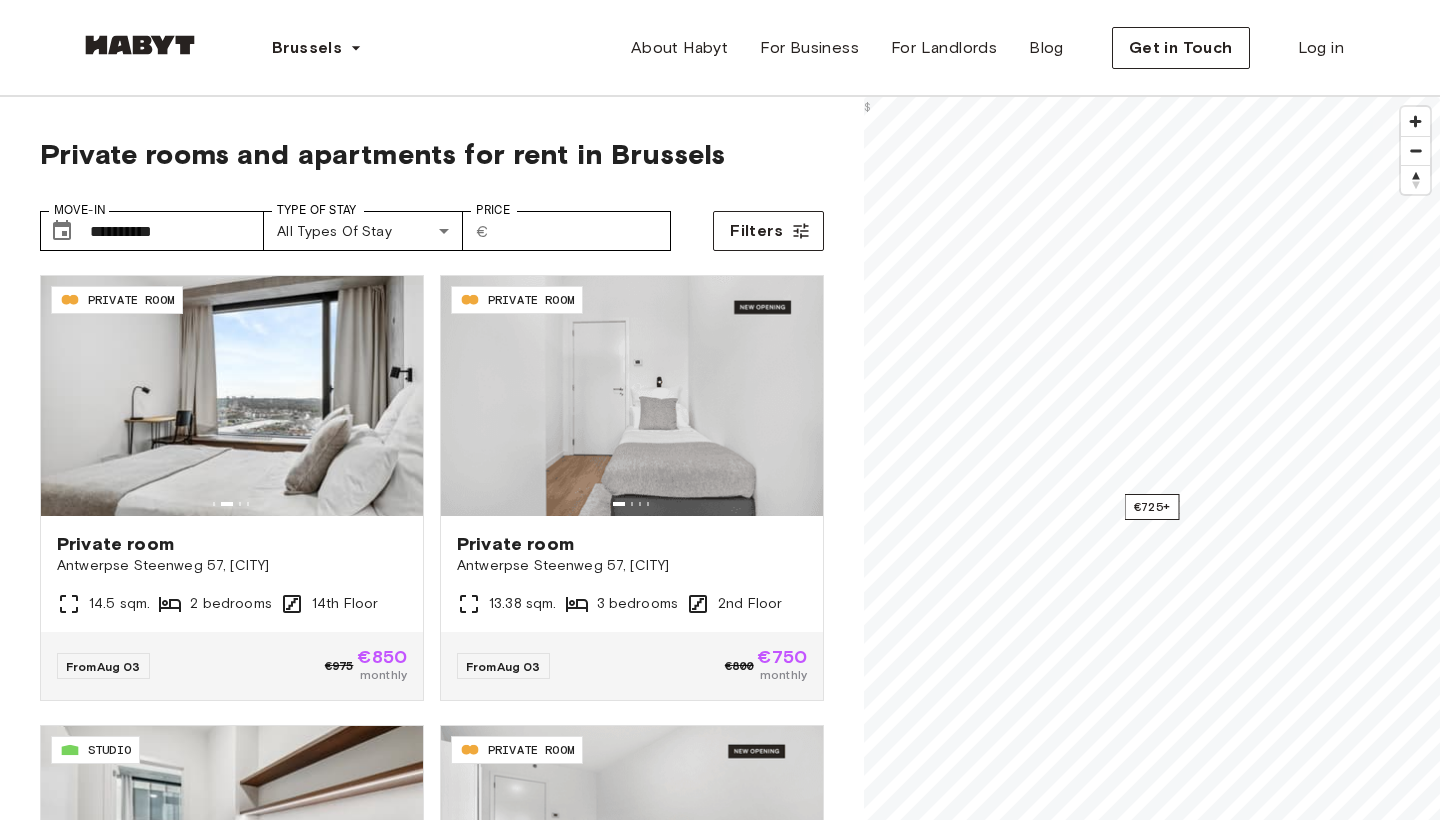 scroll, scrollTop: 0, scrollLeft: 0, axis: both 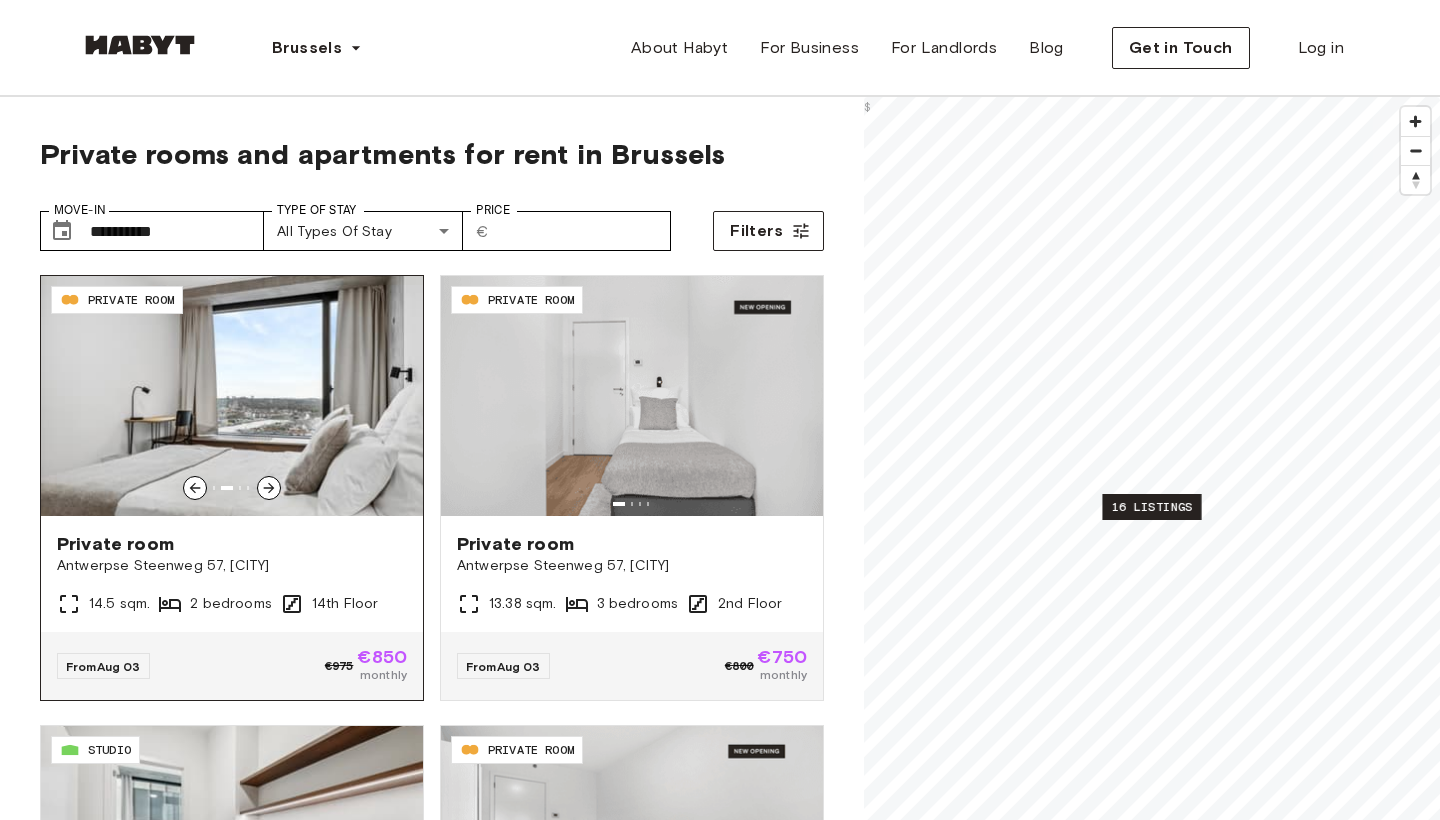 click 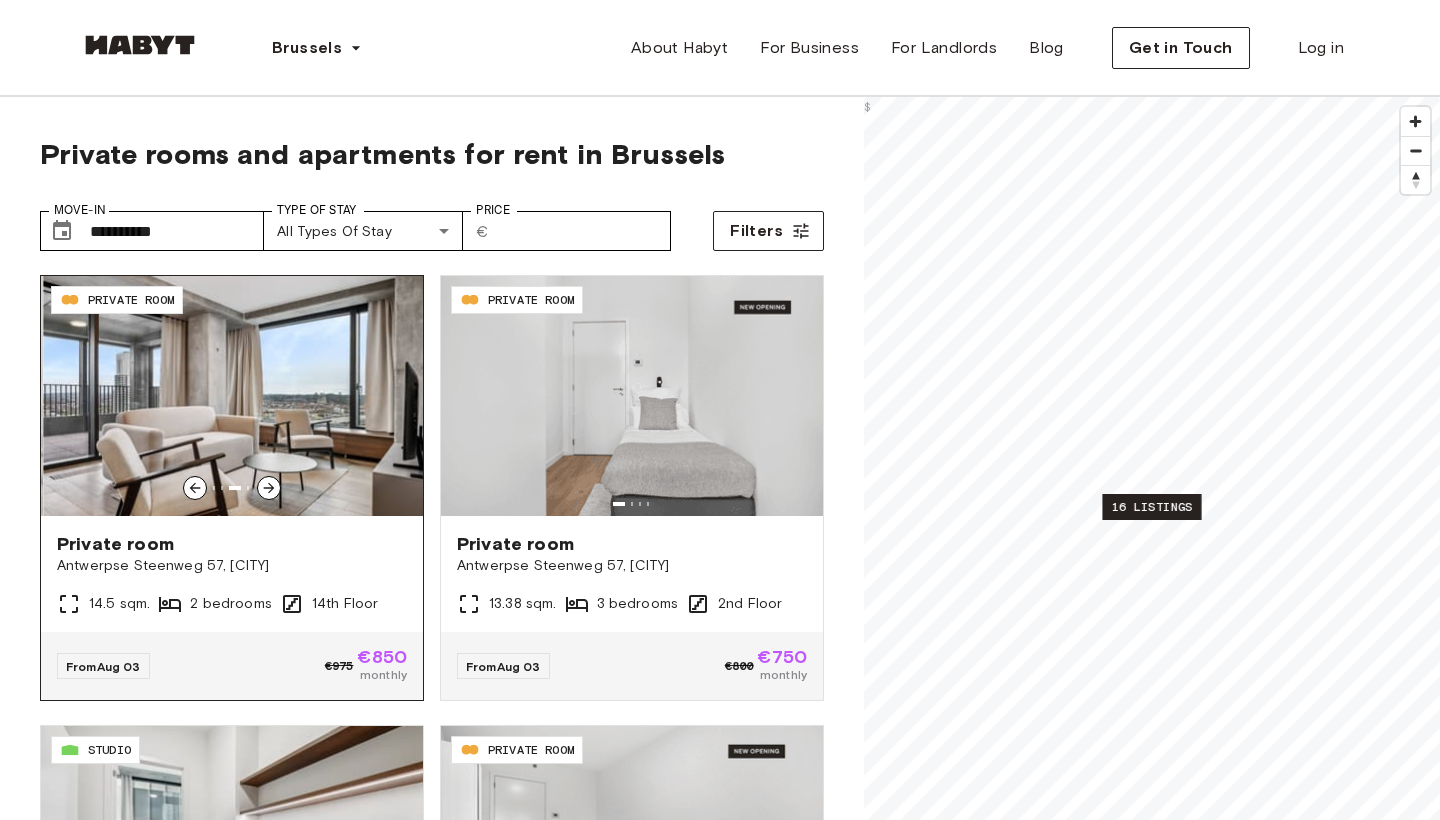 click 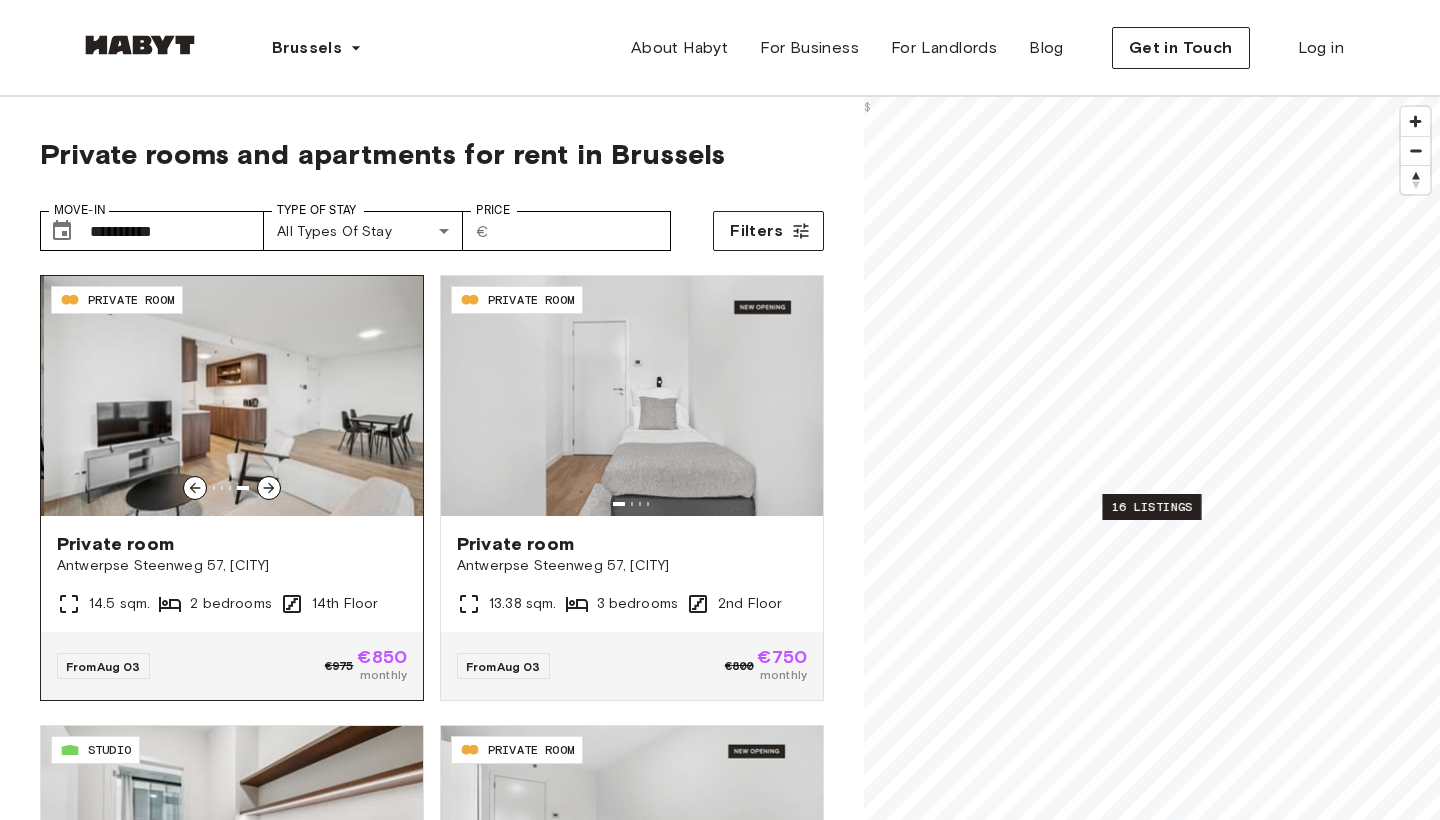 click 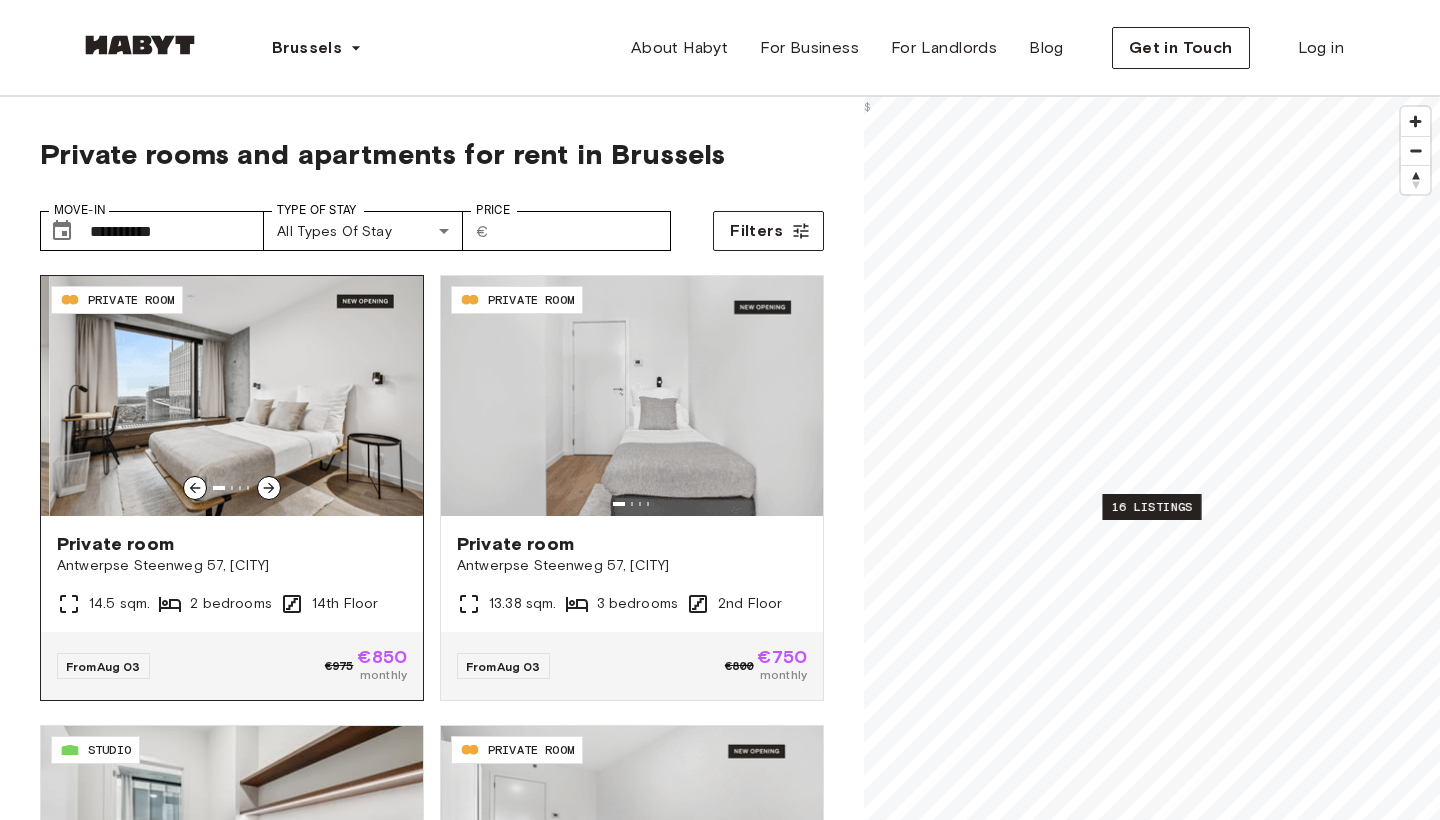 click 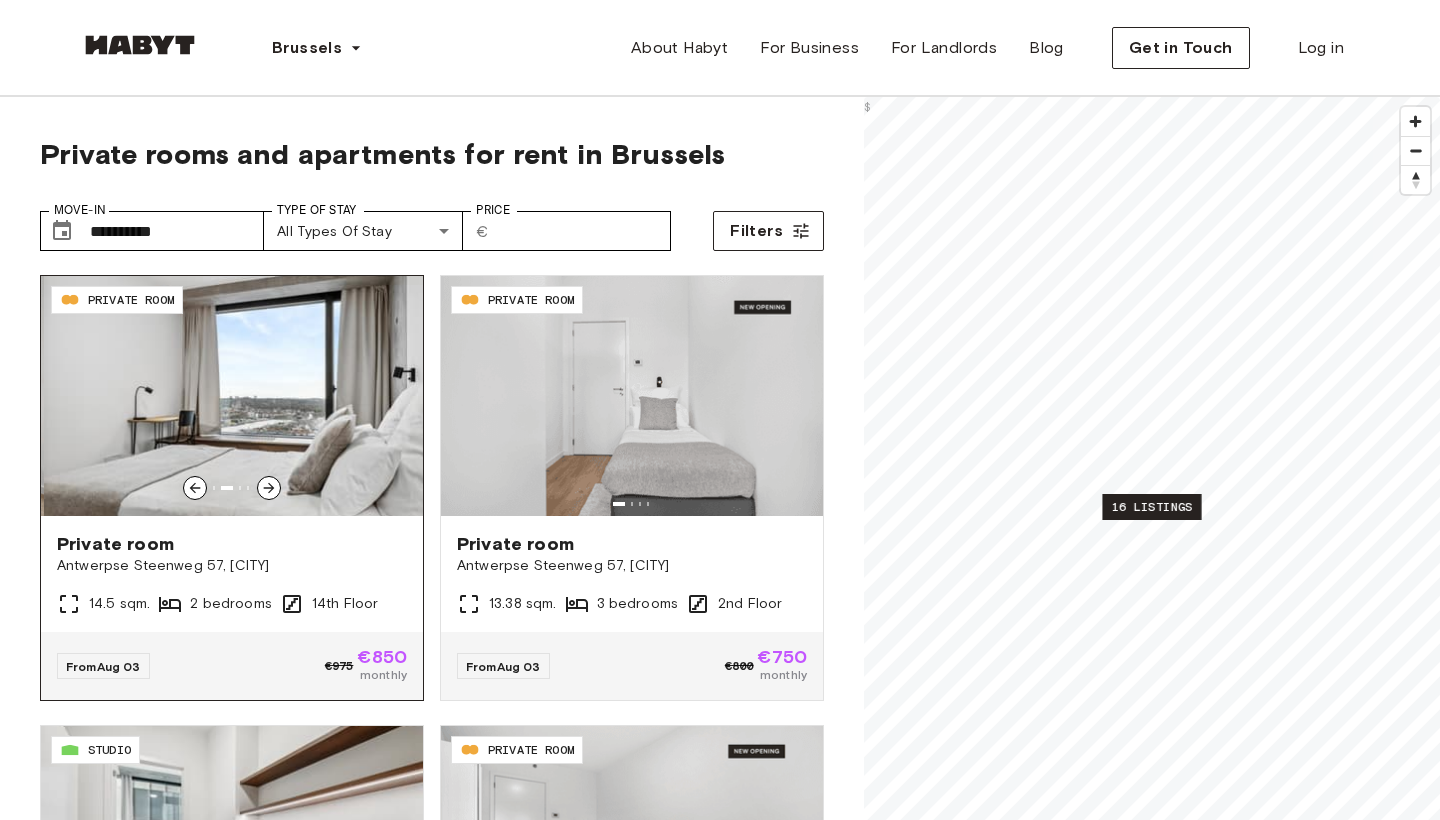 click 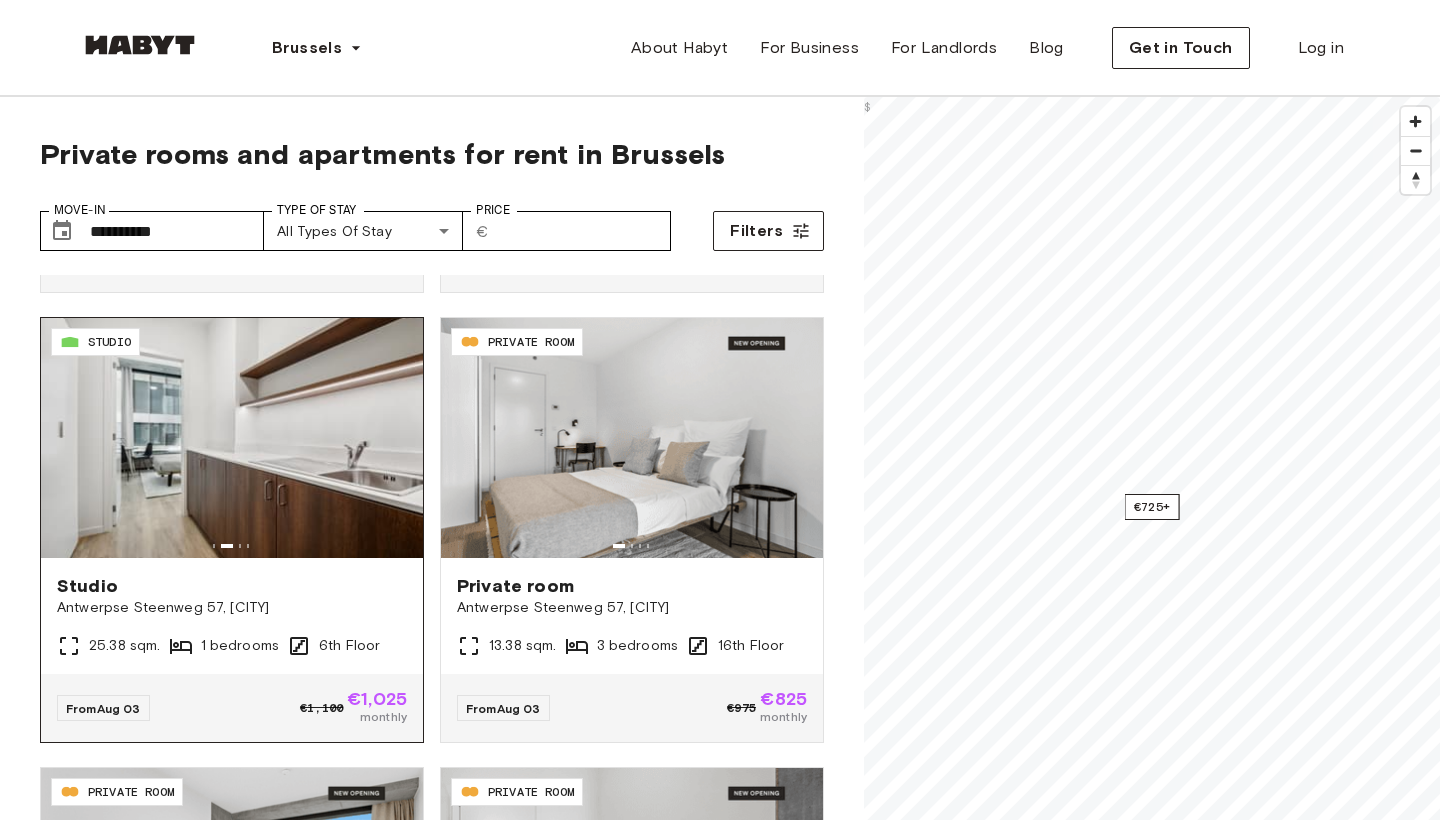 scroll, scrollTop: 410, scrollLeft: 0, axis: vertical 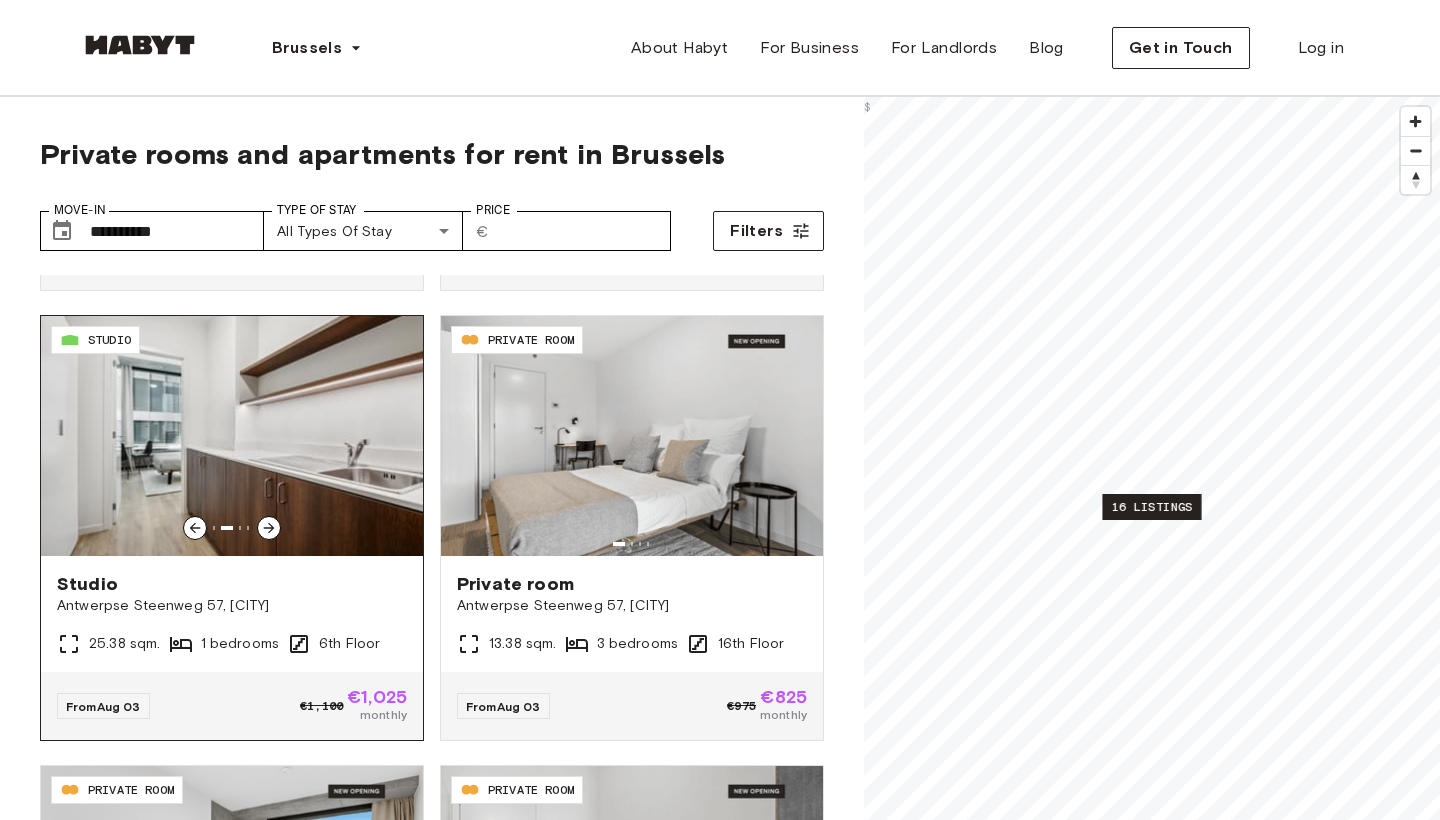click at bounding box center [232, 436] 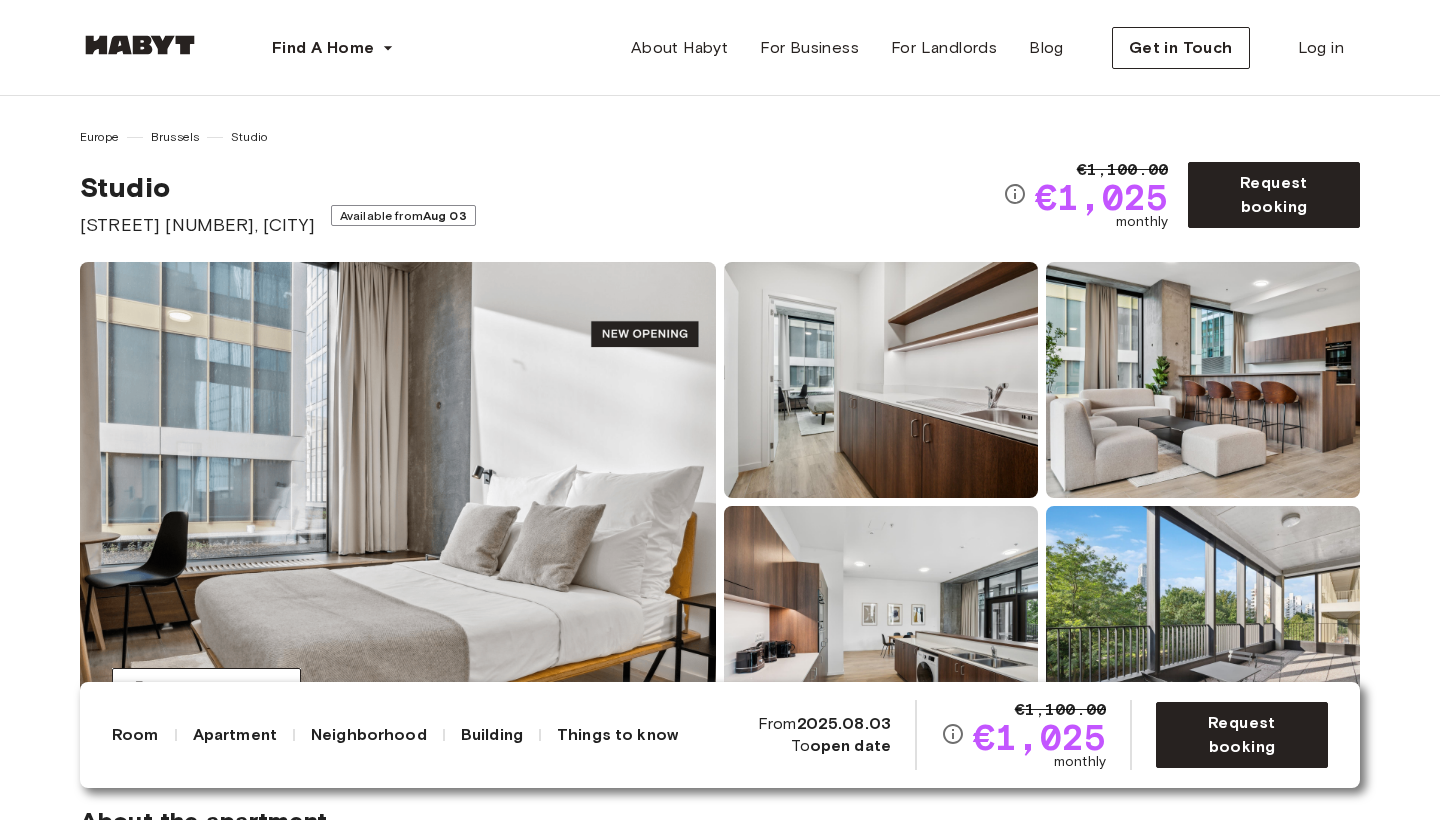 scroll, scrollTop: 0, scrollLeft: 0, axis: both 